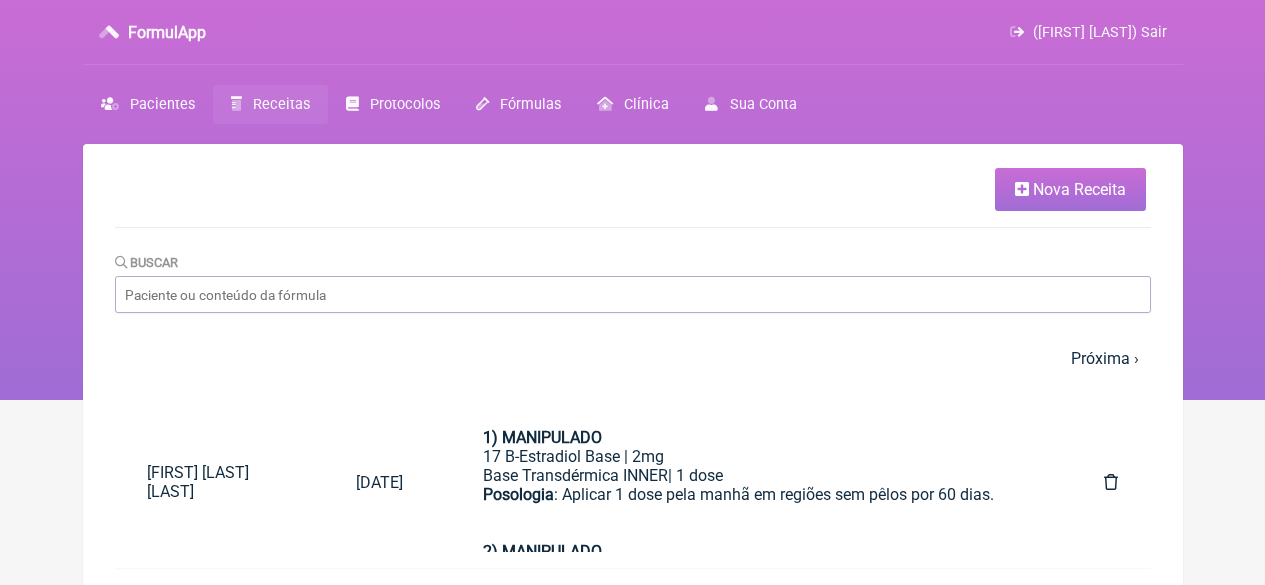 scroll, scrollTop: 0, scrollLeft: 0, axis: both 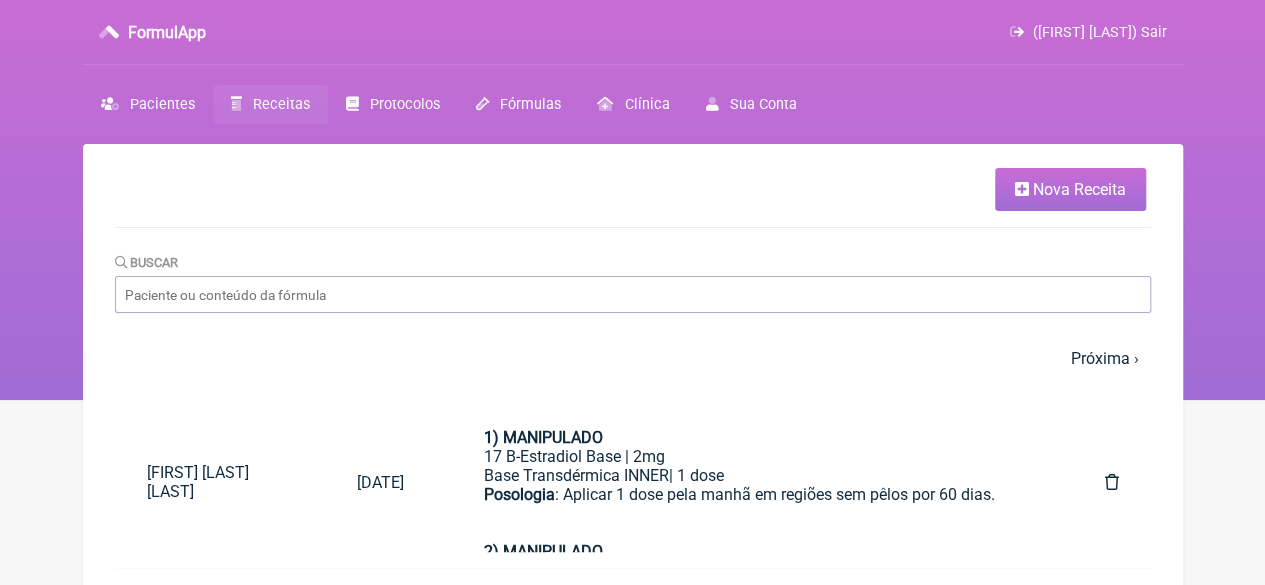 click on "Nova Receita" at bounding box center (1079, 189) 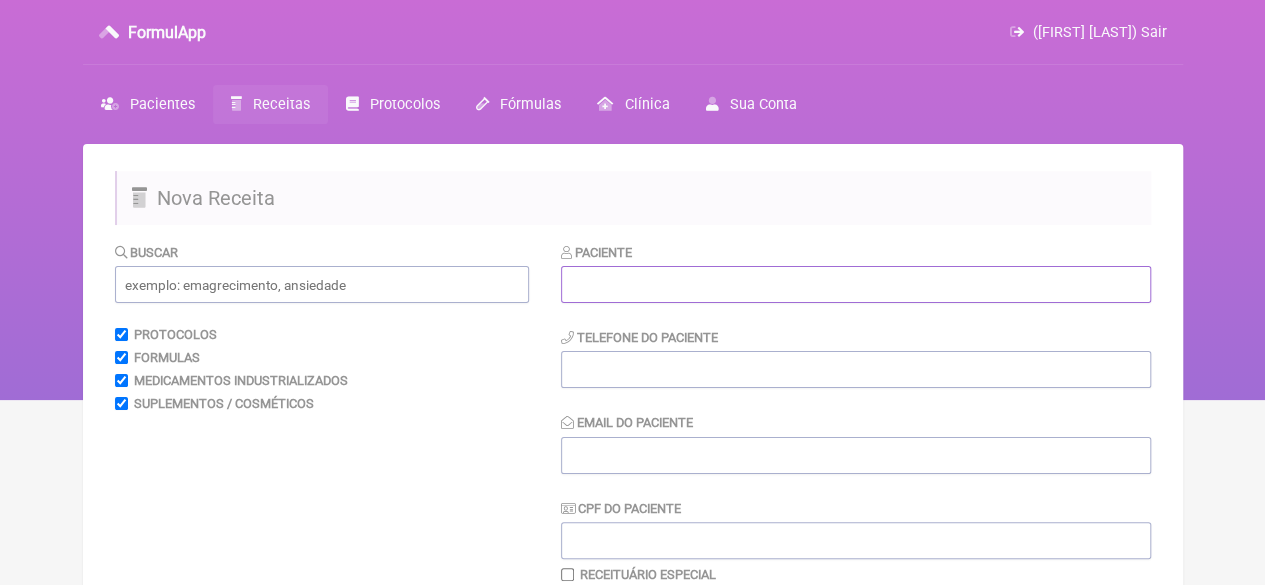 click at bounding box center [856, 284] 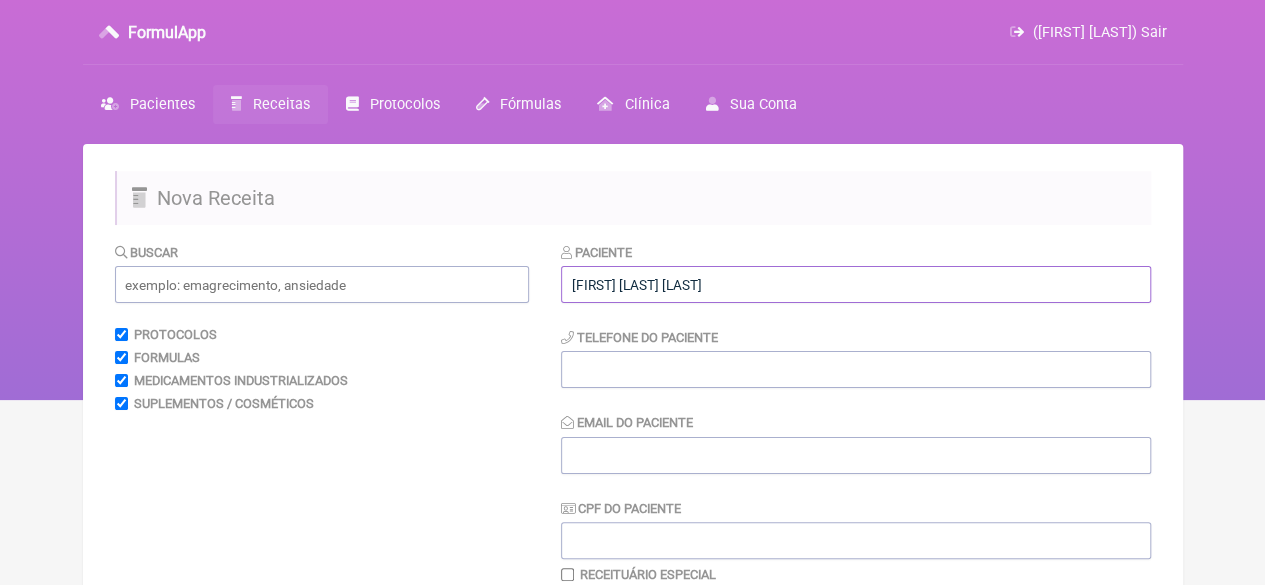 type on "[FIRST] [LAST] [LAST]" 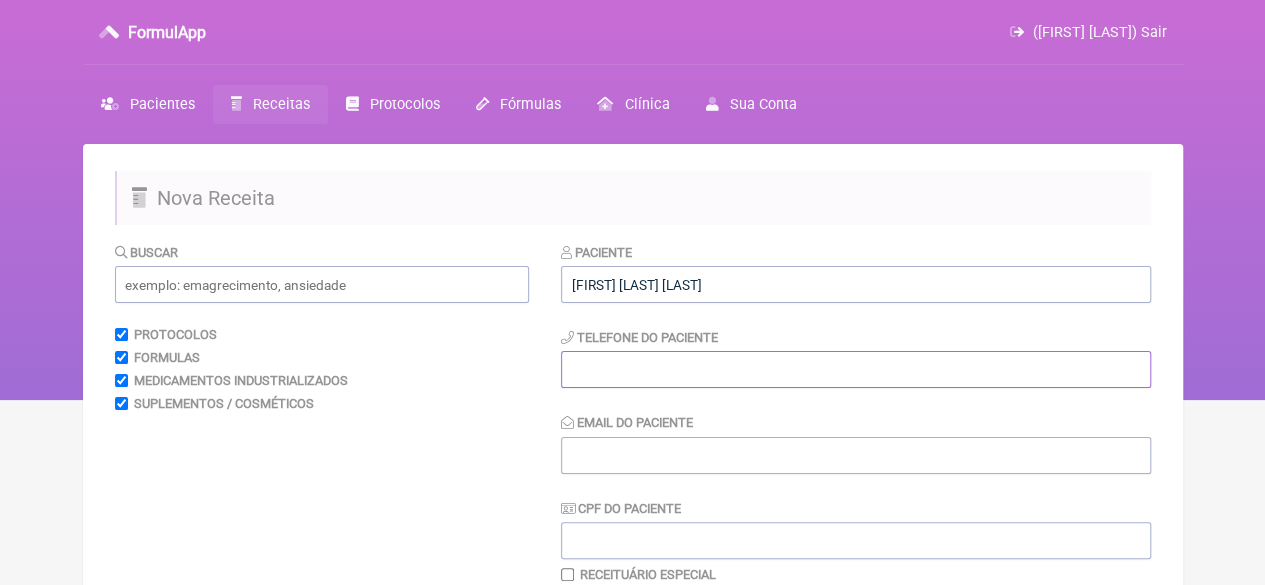 click at bounding box center [856, 369] 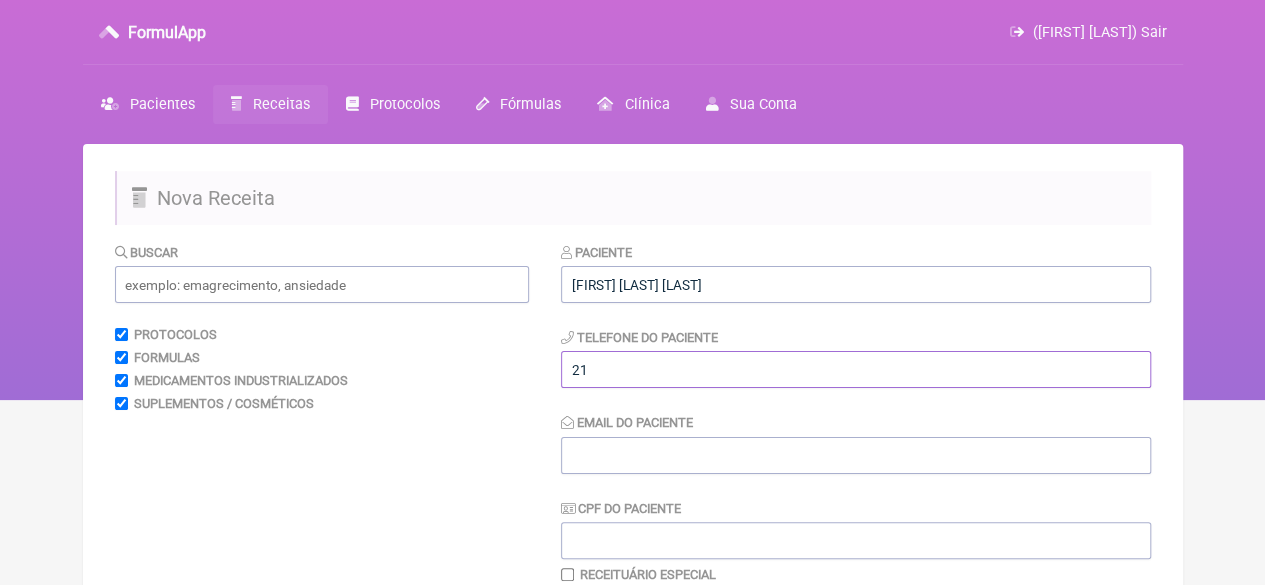 type on "21" 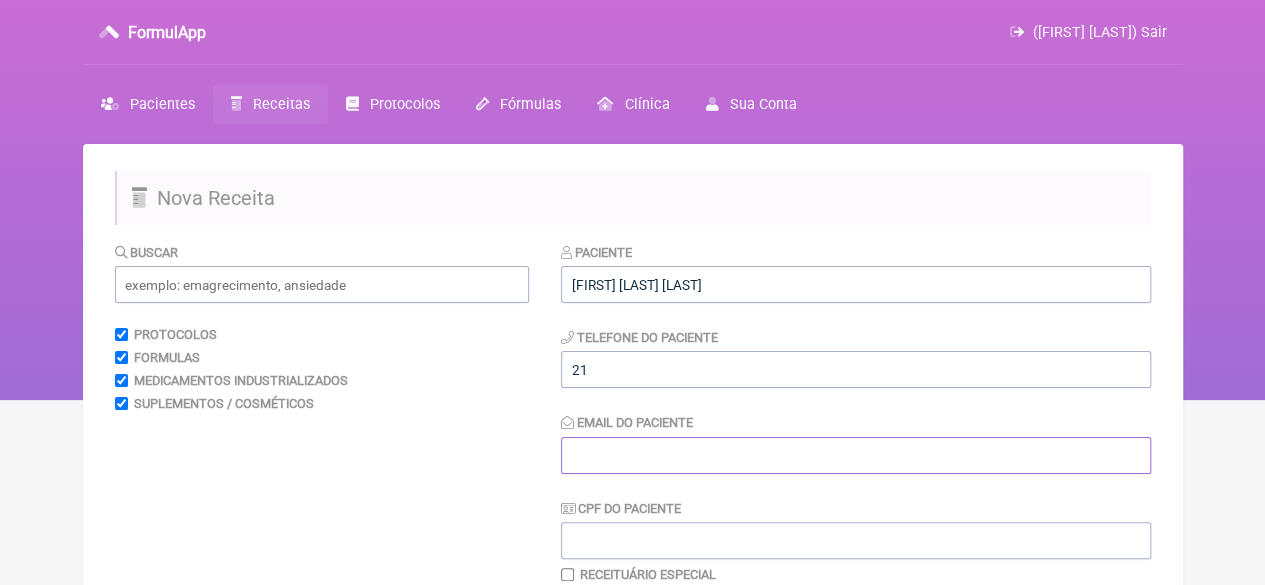 click on "Email do Paciente" at bounding box center [856, 455] 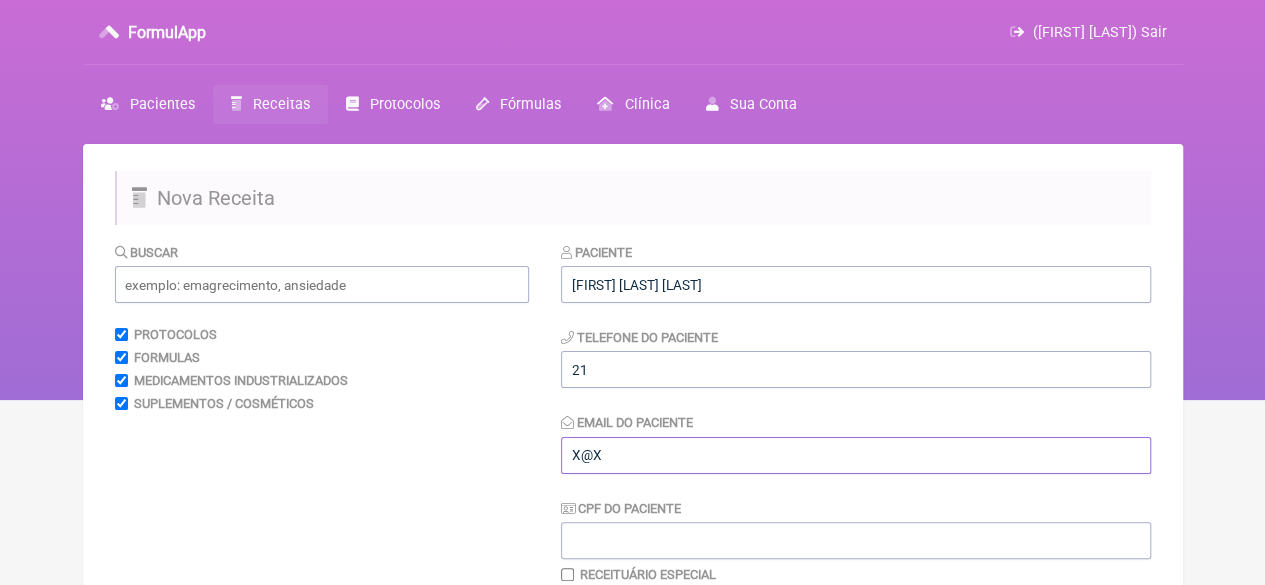 type on "X@X" 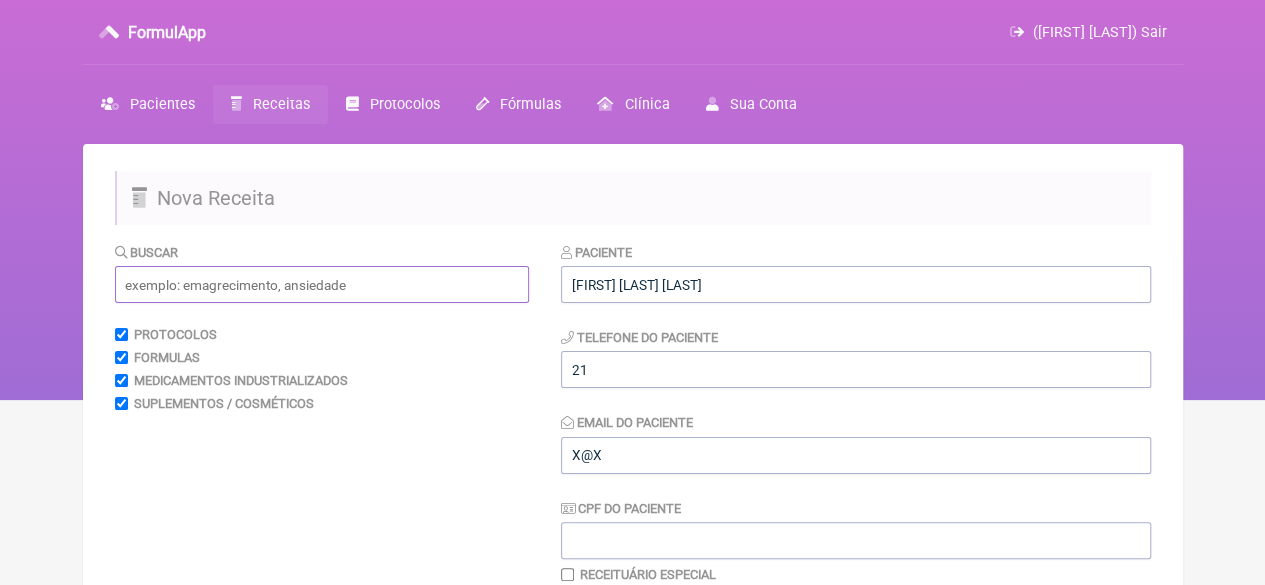 click at bounding box center [322, 284] 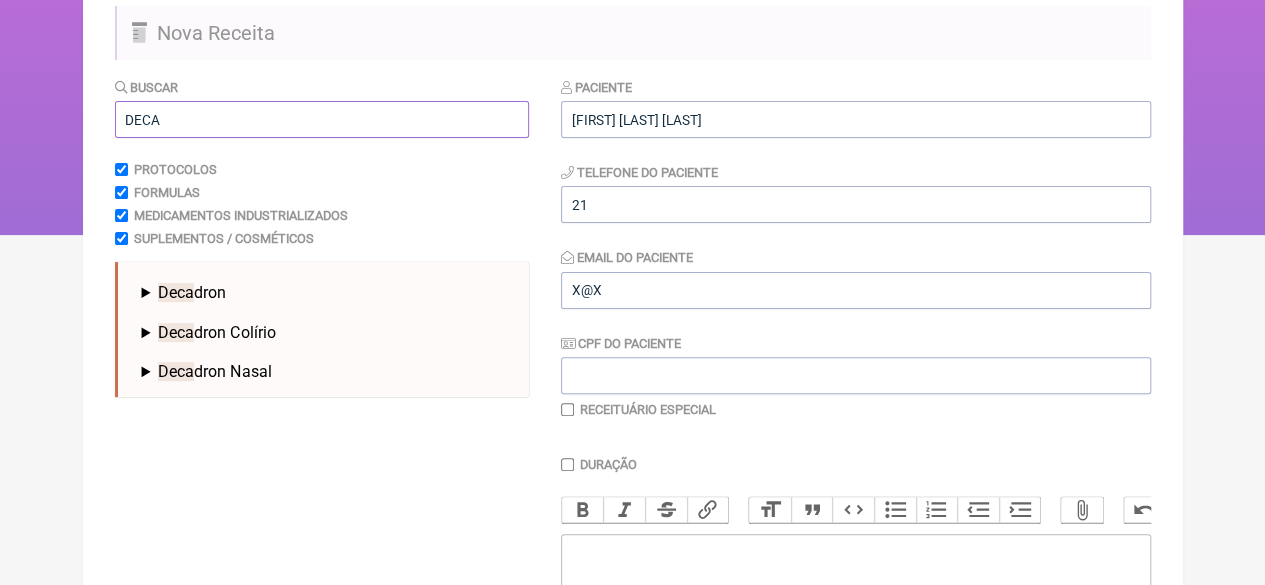 scroll, scrollTop: 100, scrollLeft: 0, axis: vertical 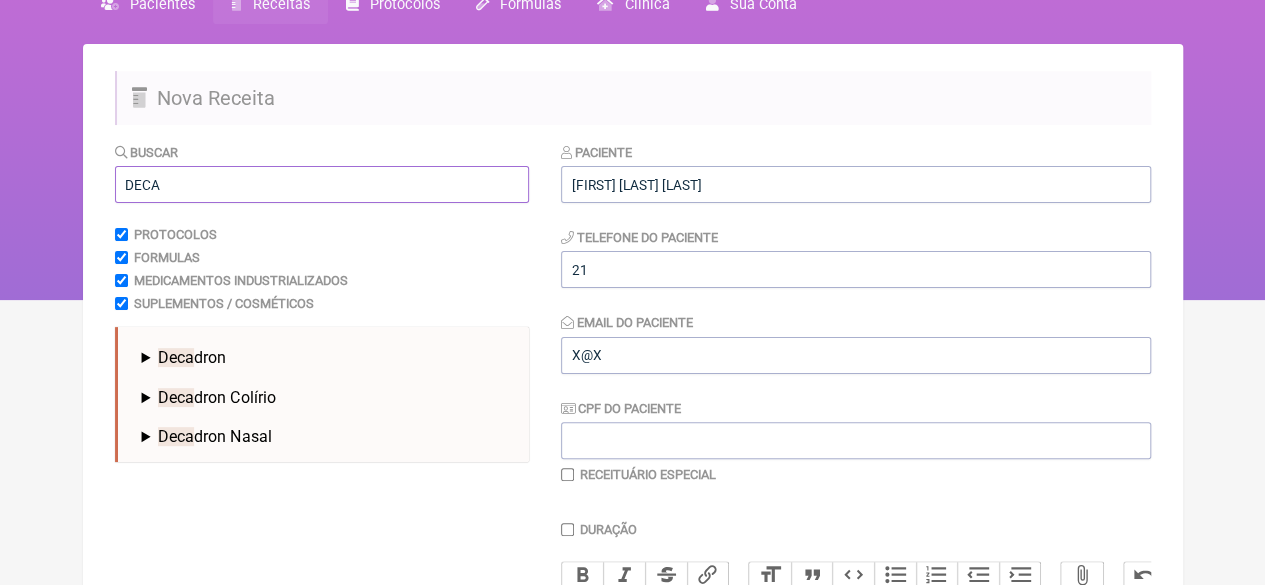 drag, startPoint x: 180, startPoint y: 193, endPoint x: 70, endPoint y: 191, distance: 110.01818 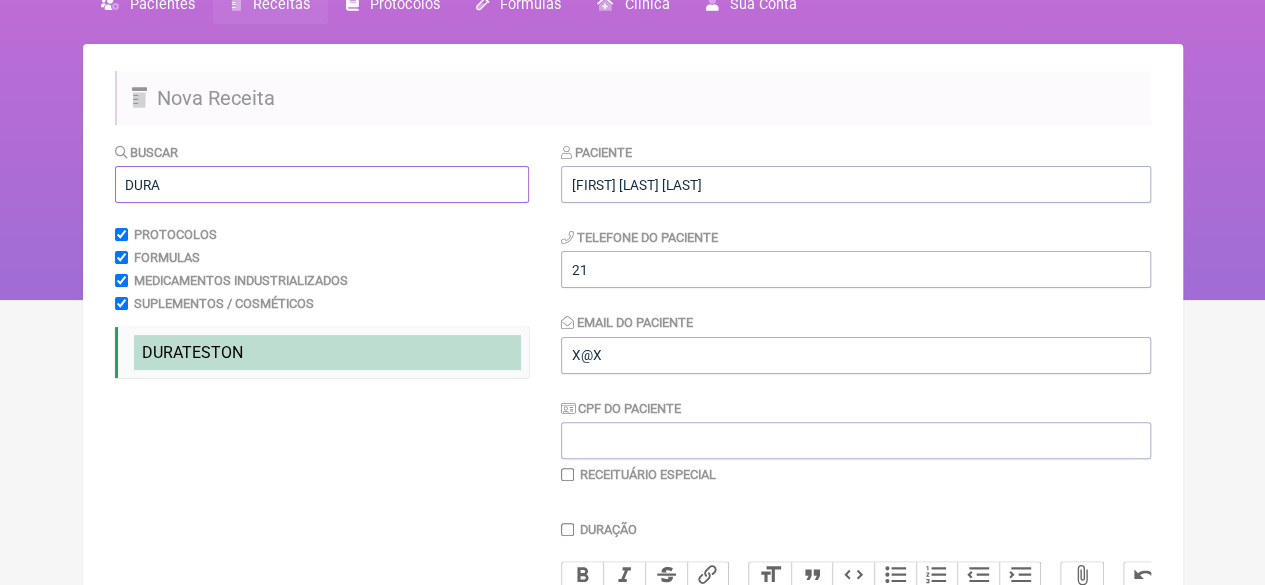 type on "DURA" 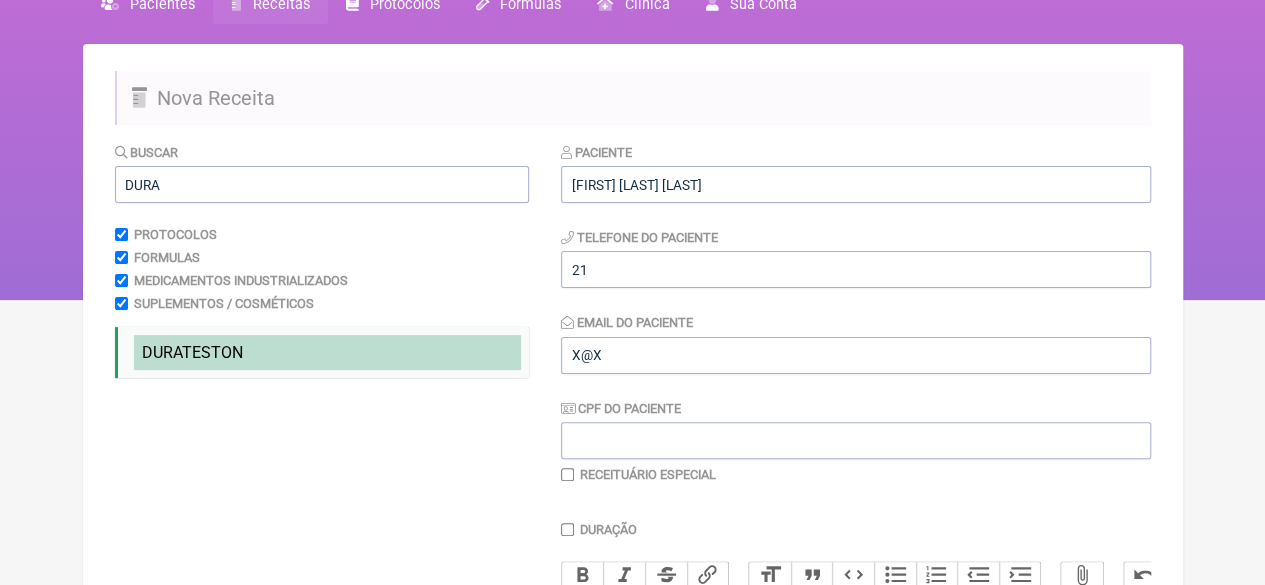 click on "DURATESTON" at bounding box center [192, 352] 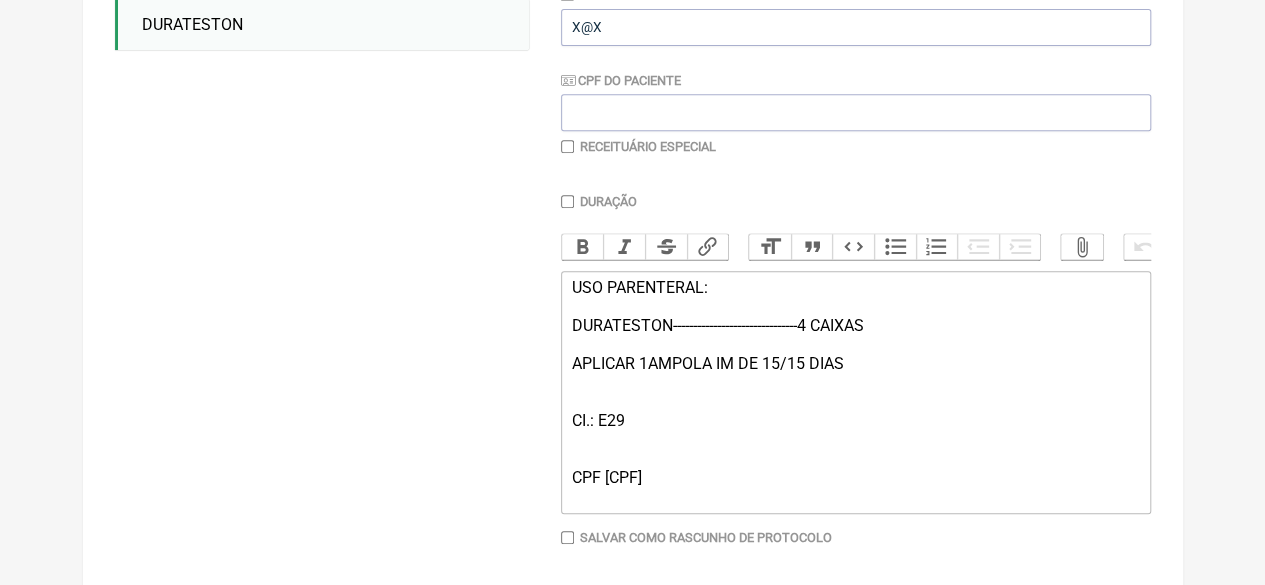scroll, scrollTop: 400, scrollLeft: 0, axis: vertical 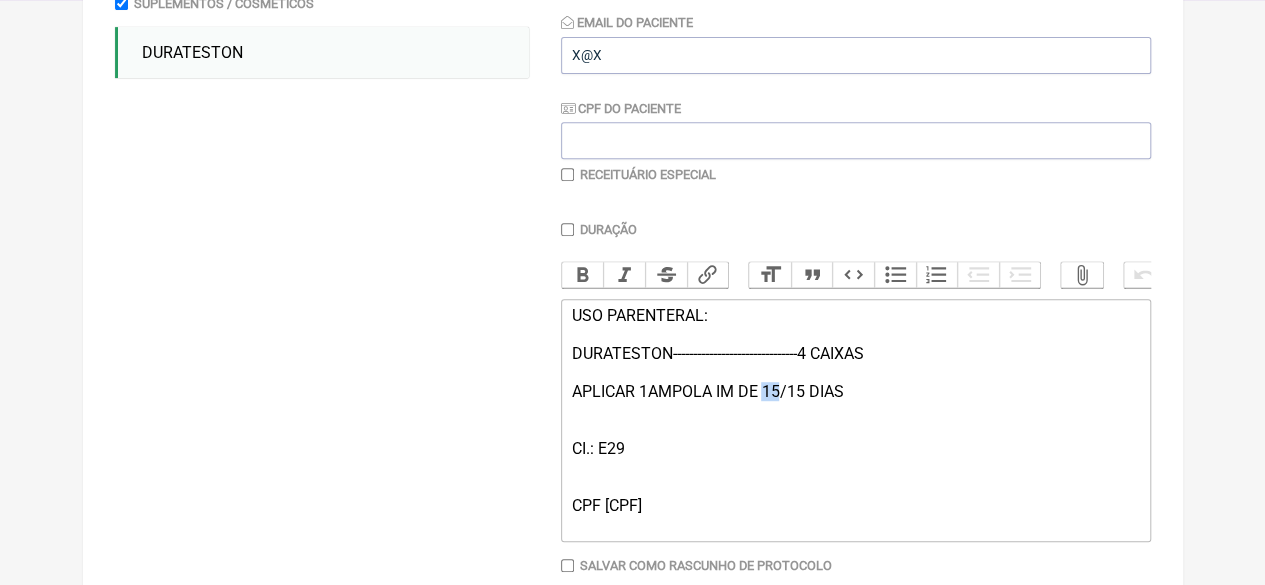 drag, startPoint x: 779, startPoint y: 409, endPoint x: 765, endPoint y: 409, distance: 14 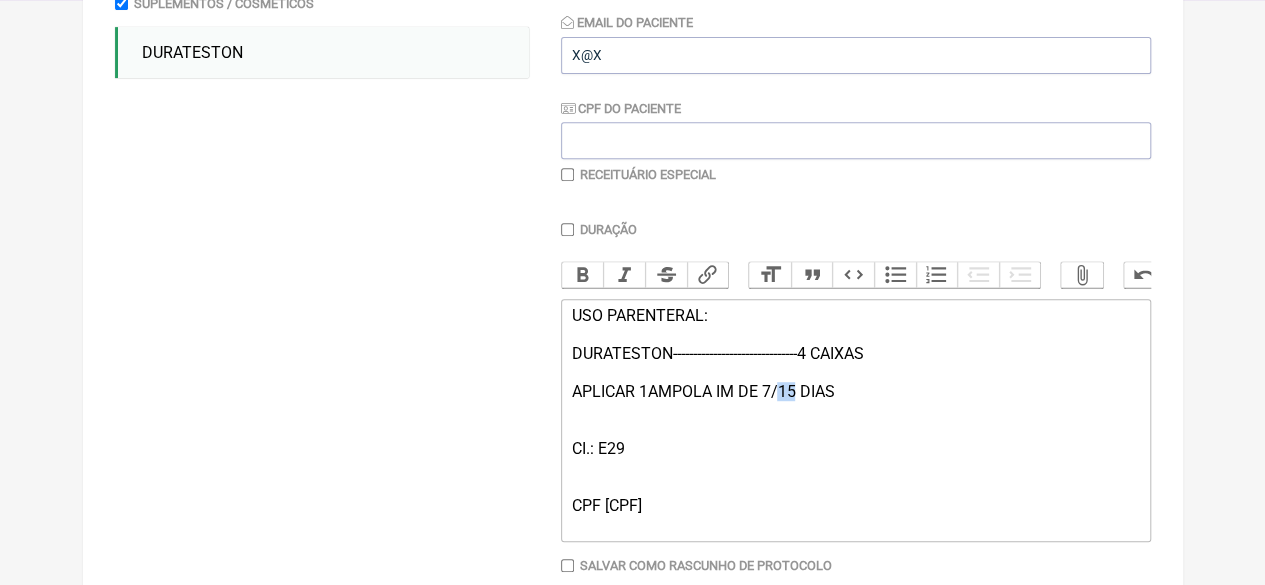 drag, startPoint x: 797, startPoint y: 407, endPoint x: 782, endPoint y: 409, distance: 15.132746 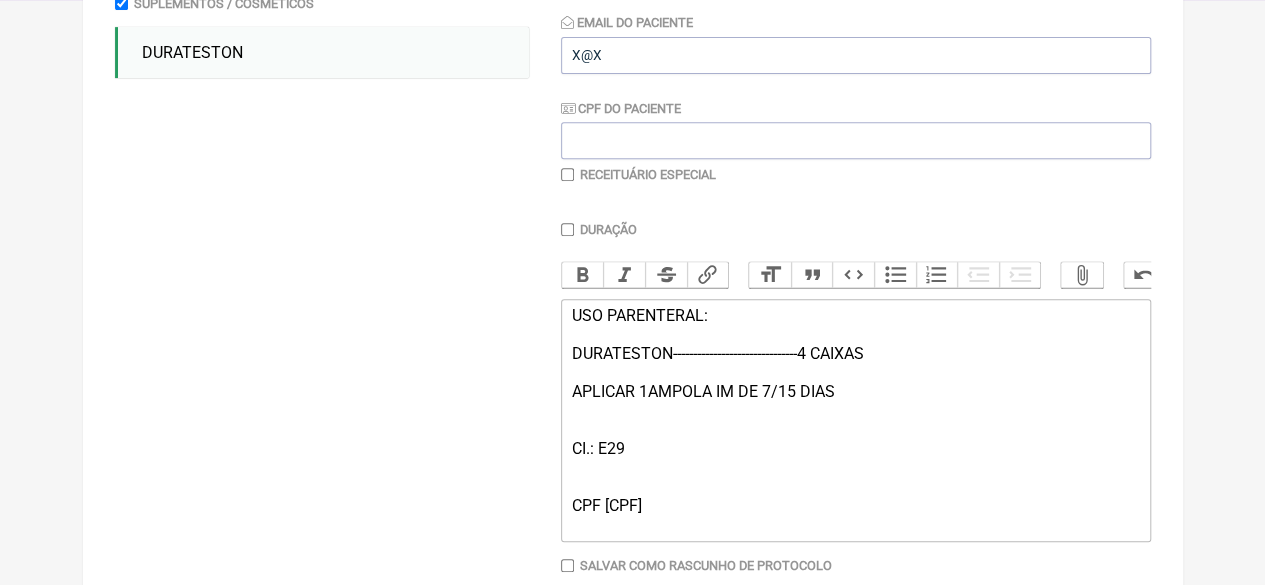 type on "<div>USO PARENTERAL:<br><br>DURATESTON-------------------------------4 CAIXAS&nbsp;<br><br>APLICAR 1AMPOLA IM DE 7/7 DIAS&nbsp;<br><br><br>CI.: E29<br><br><br>CPF [CPF]<br><br></div>" 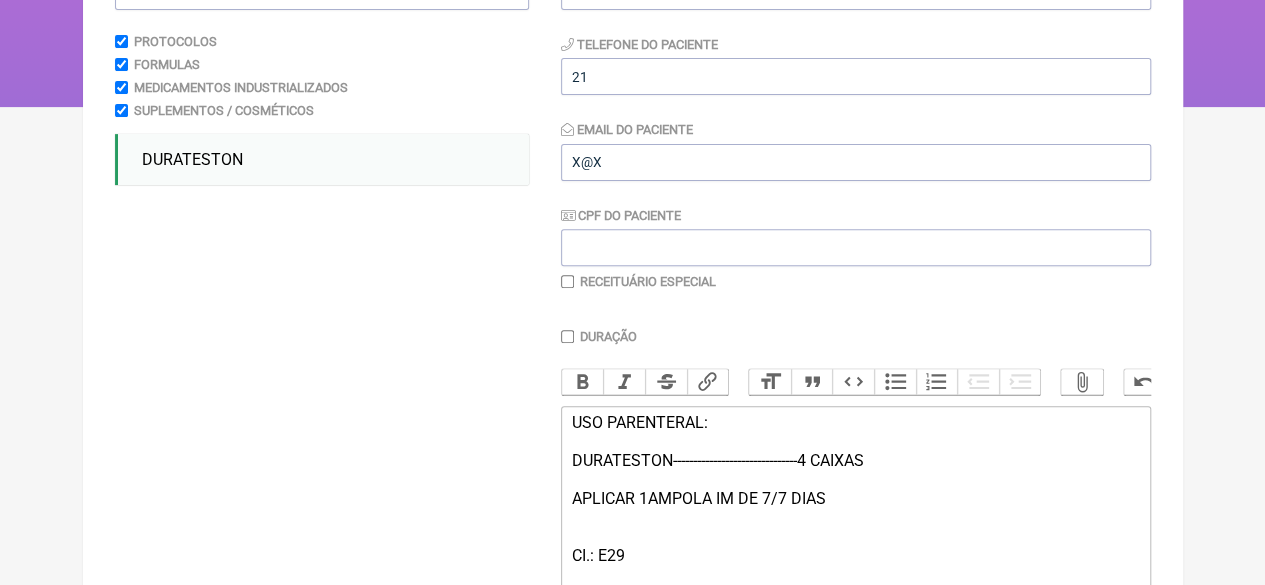 scroll, scrollTop: 400, scrollLeft: 0, axis: vertical 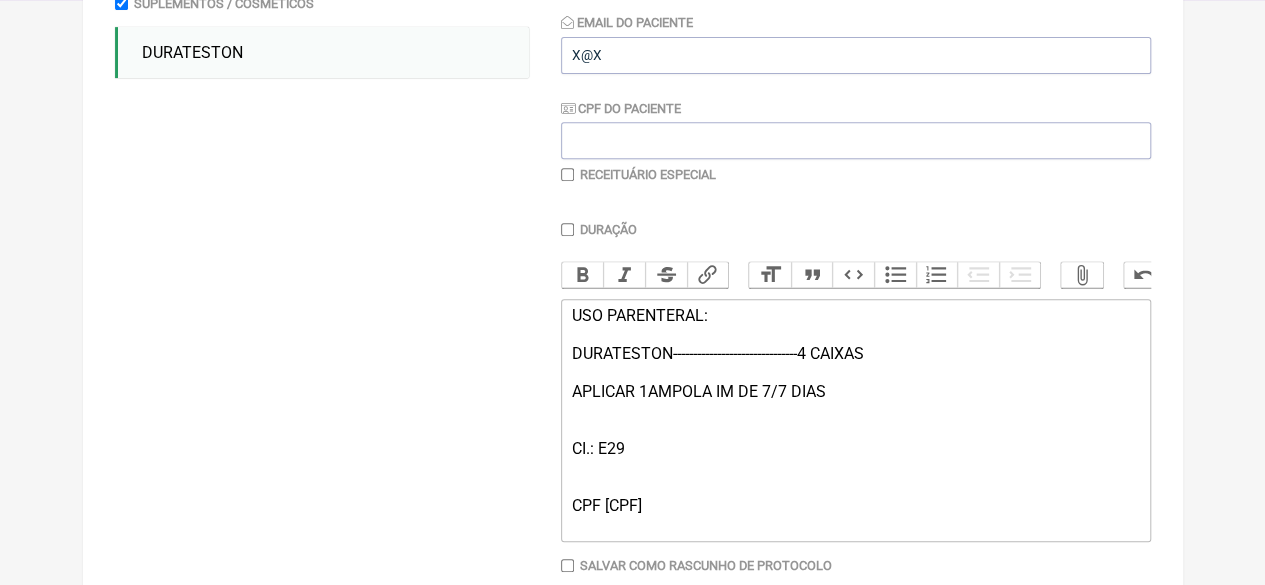 click on "Duração" at bounding box center [567, 229] 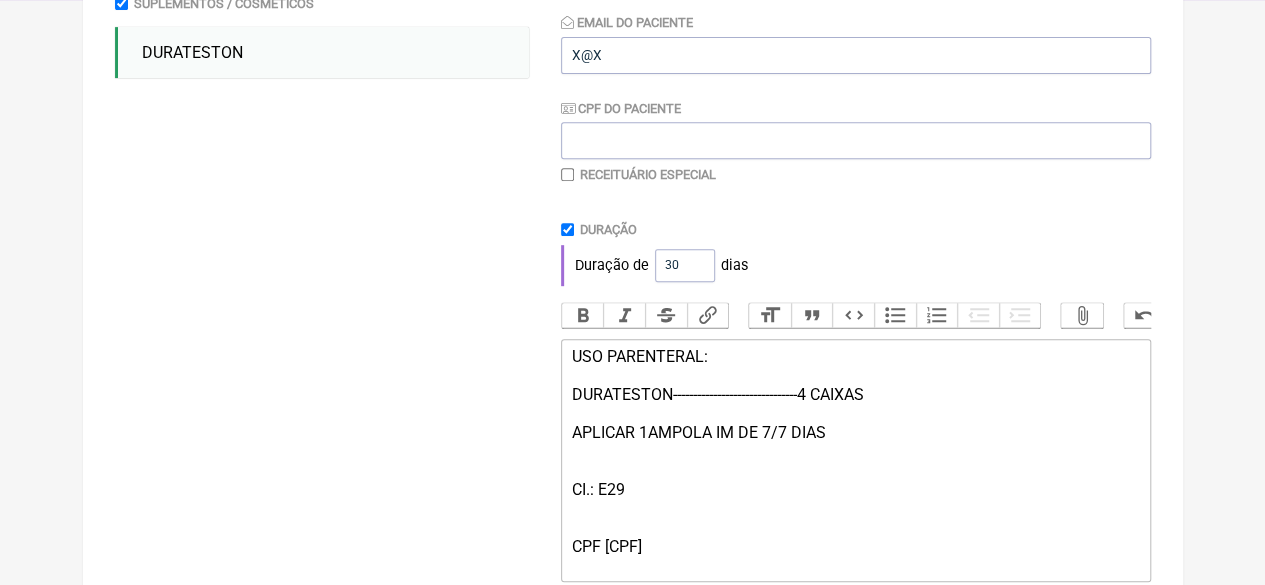 click on "Duração" at bounding box center (567, 229) 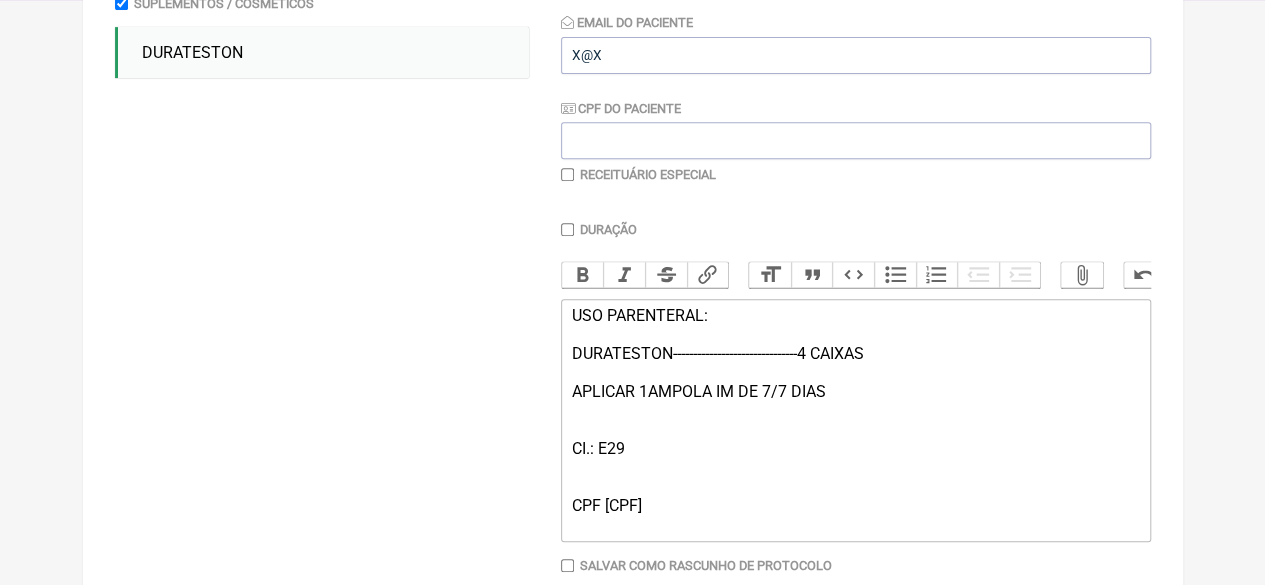 click at bounding box center (567, 174) 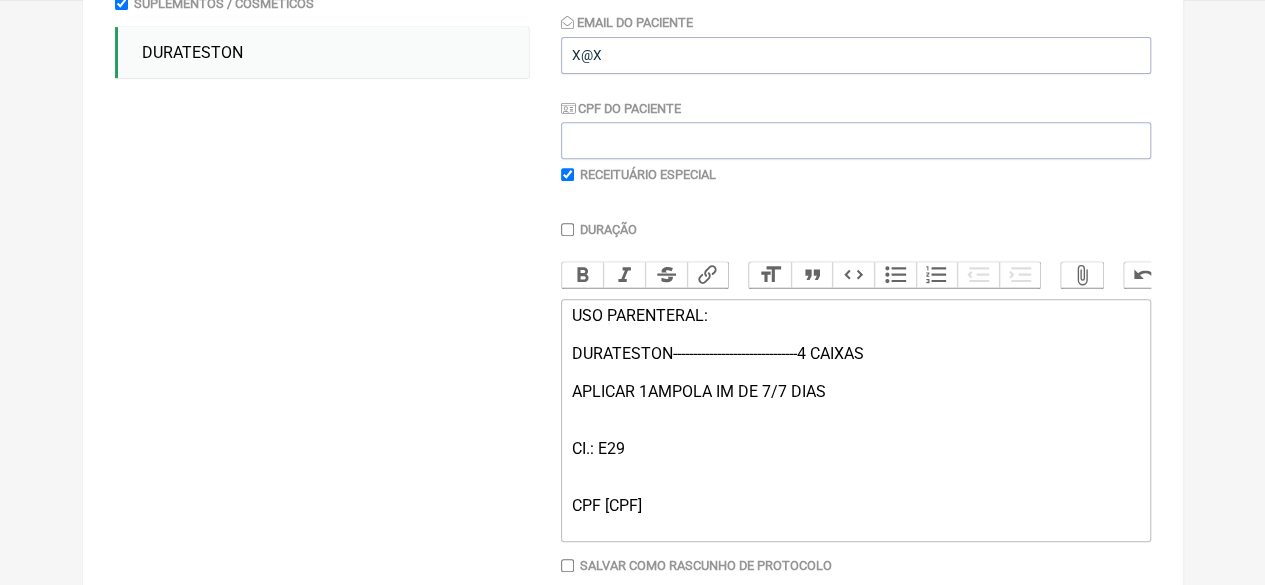 checkbox on "true" 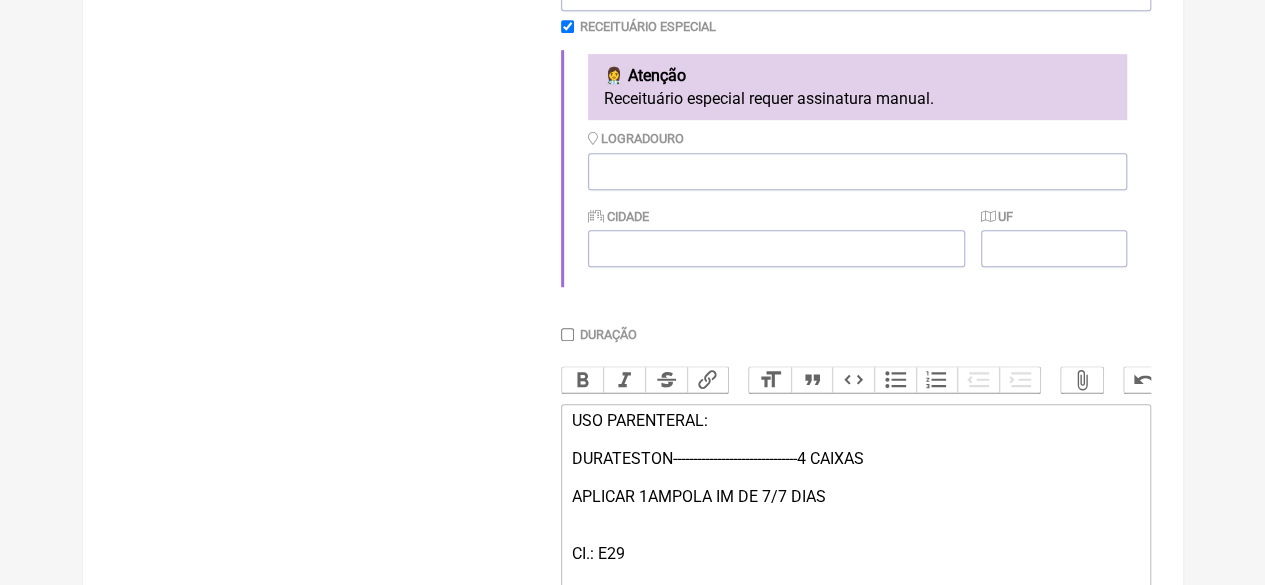 scroll, scrollTop: 772, scrollLeft: 0, axis: vertical 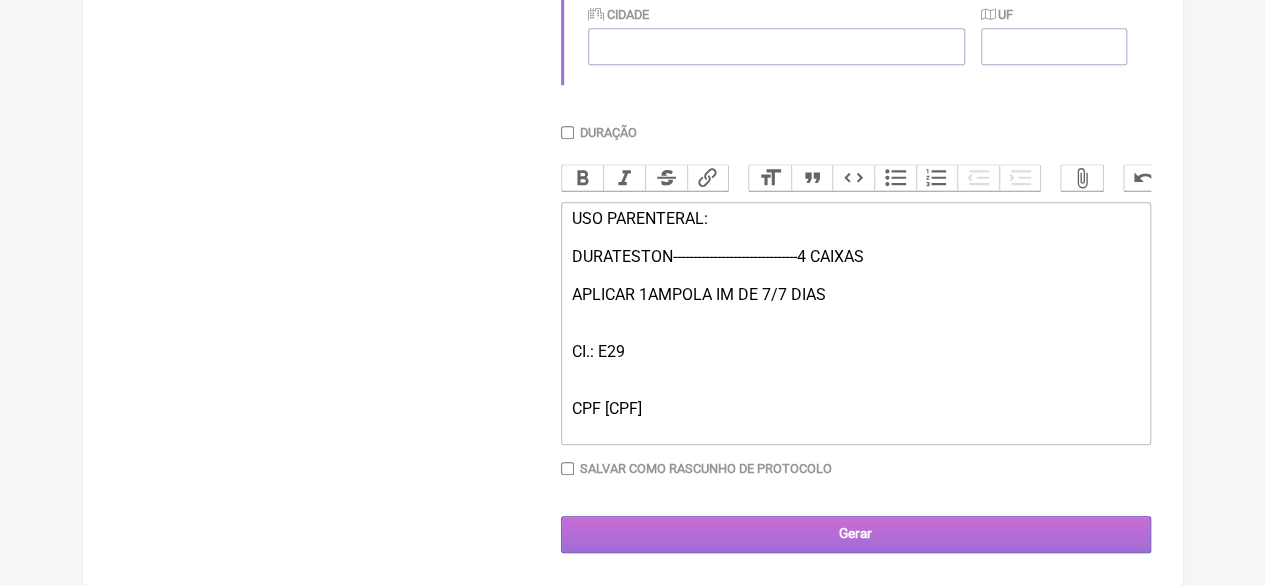 click on "Gerar" at bounding box center [856, 534] 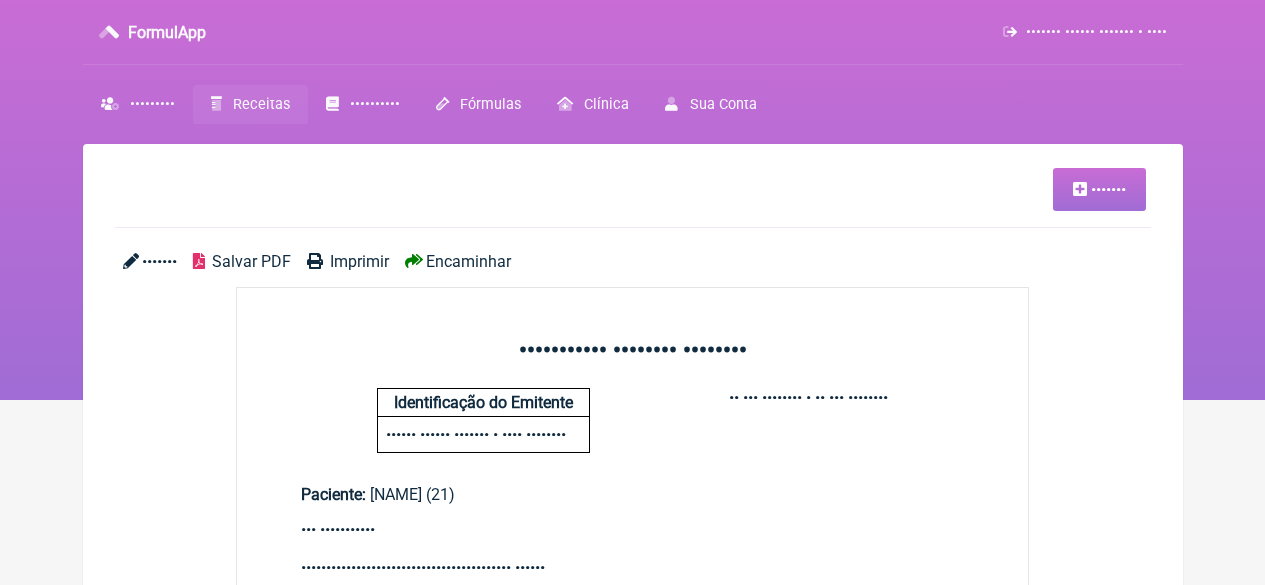scroll, scrollTop: 0, scrollLeft: 0, axis: both 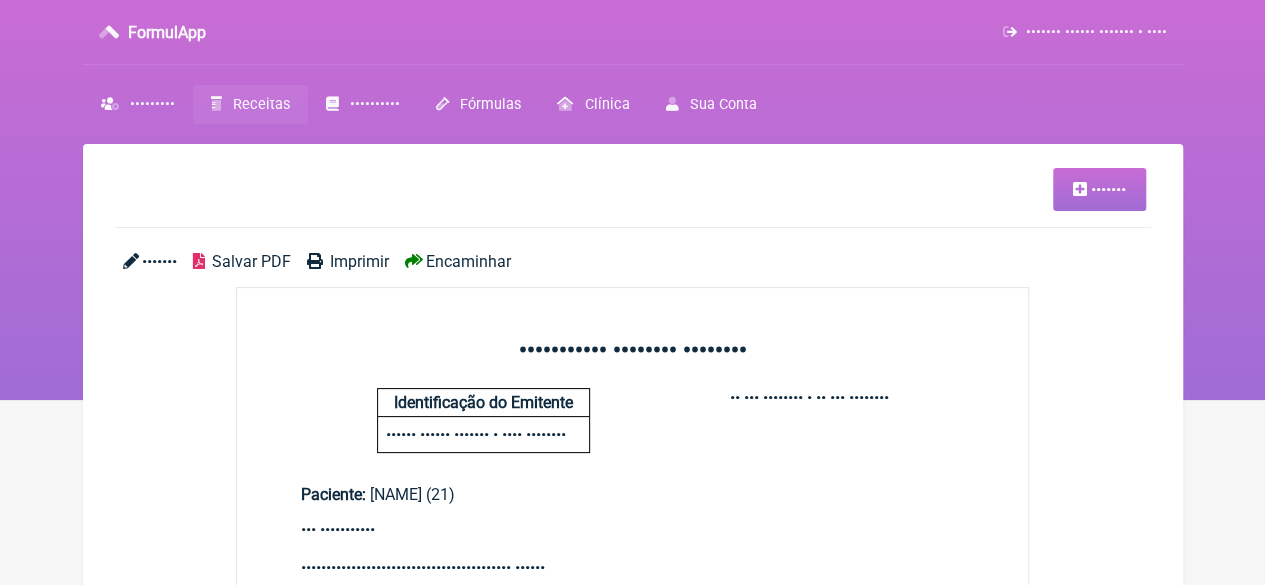 click on "Imprimir" at bounding box center (359, 261) 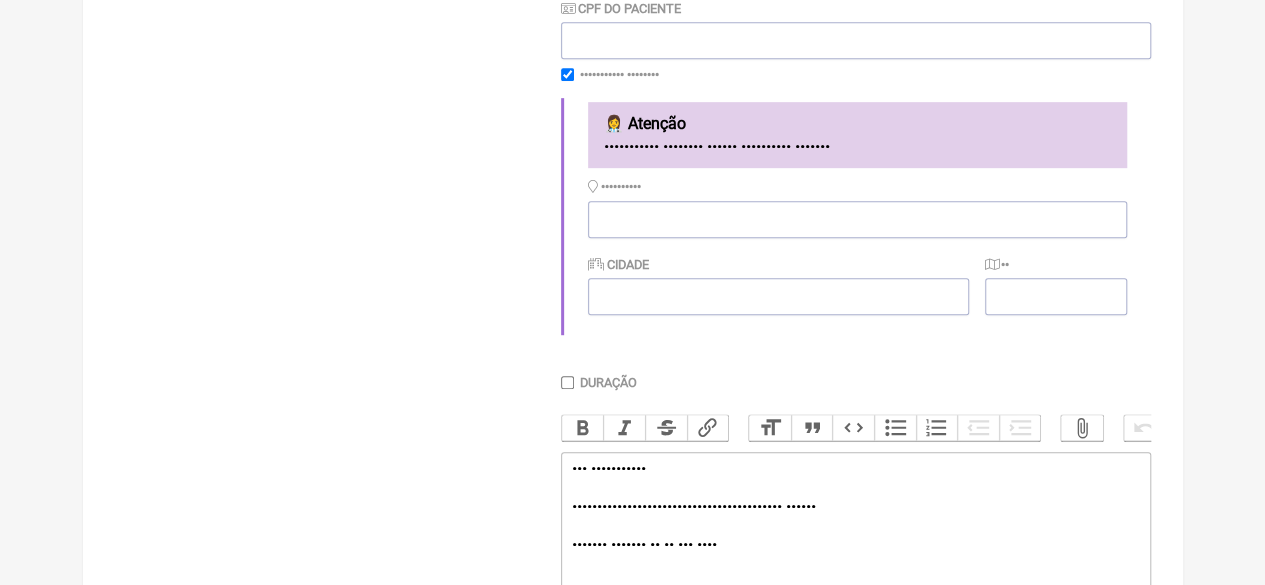 scroll, scrollTop: 772, scrollLeft: 0, axis: vertical 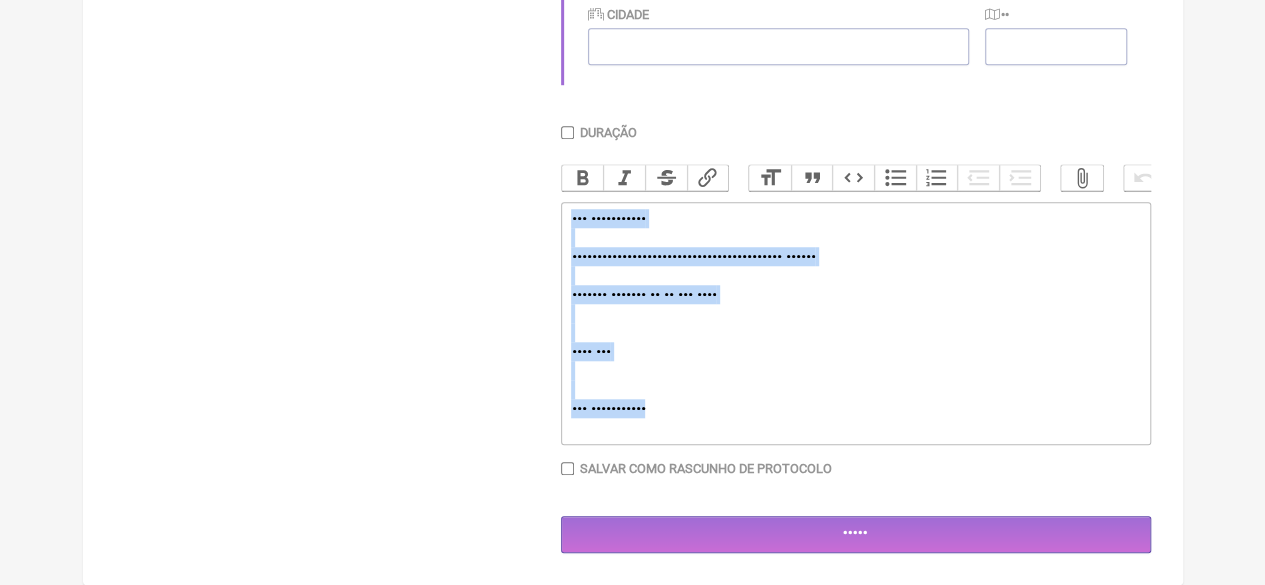 drag, startPoint x: 679, startPoint y: 409, endPoint x: 560, endPoint y: 198, distance: 242.24368 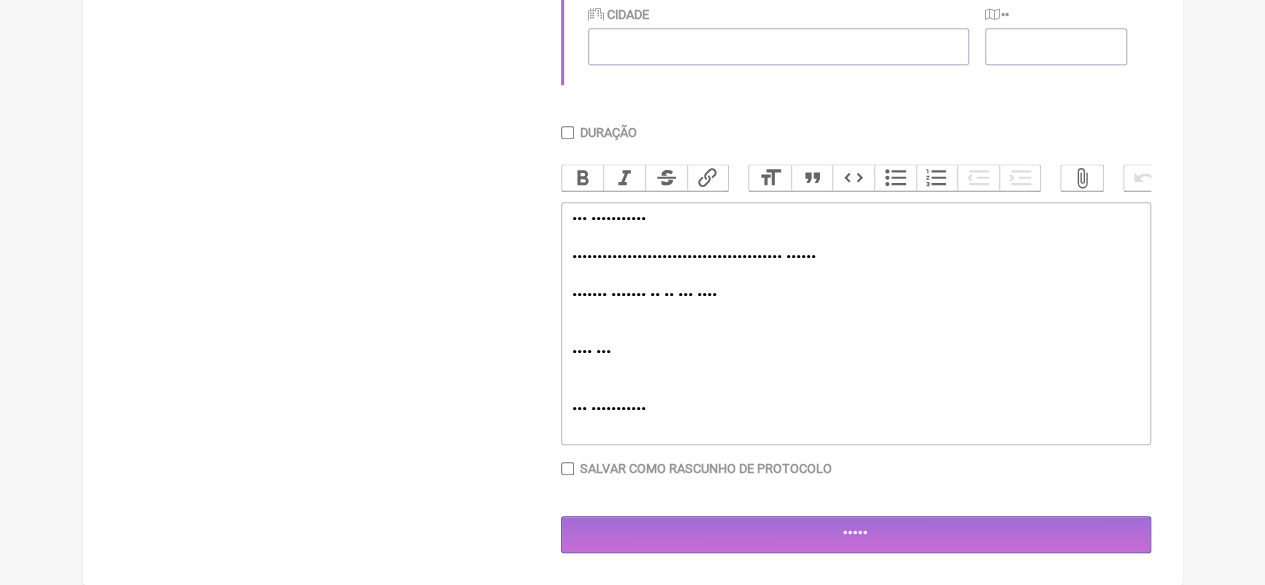 type on "<div><br><br></div>" 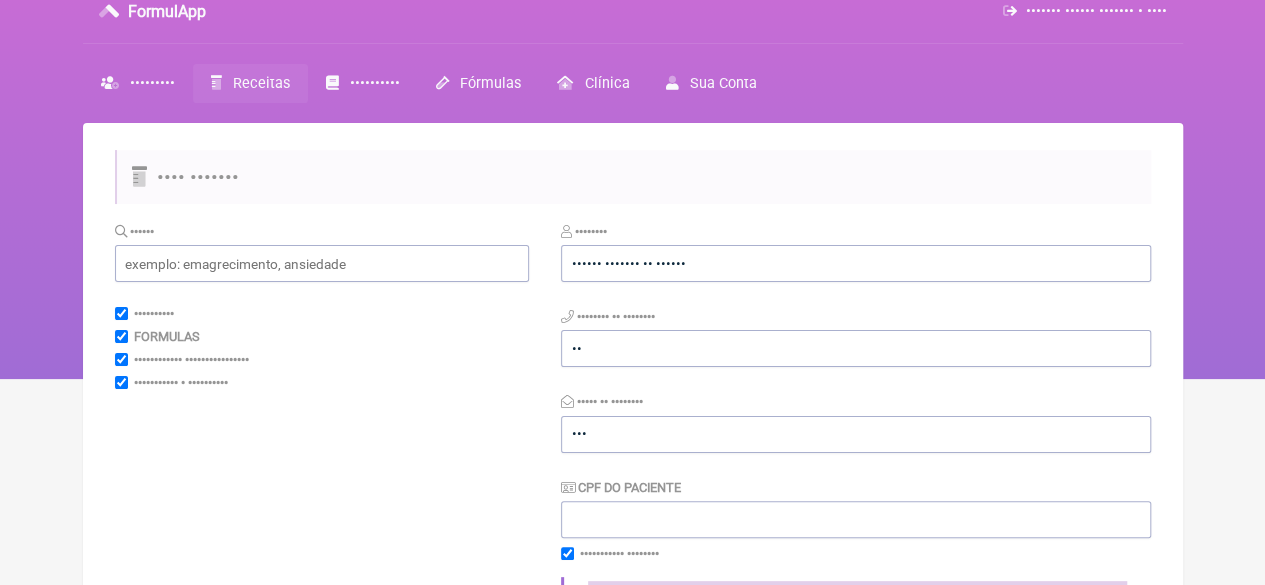 scroll, scrollTop: 0, scrollLeft: 0, axis: both 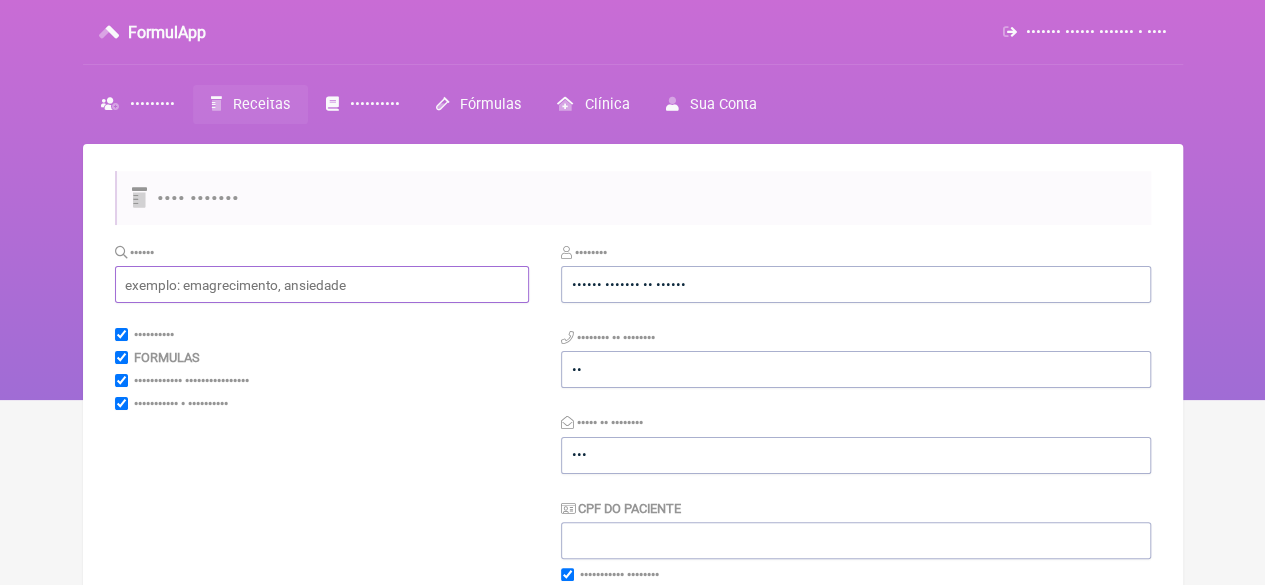 click at bounding box center (322, 284) 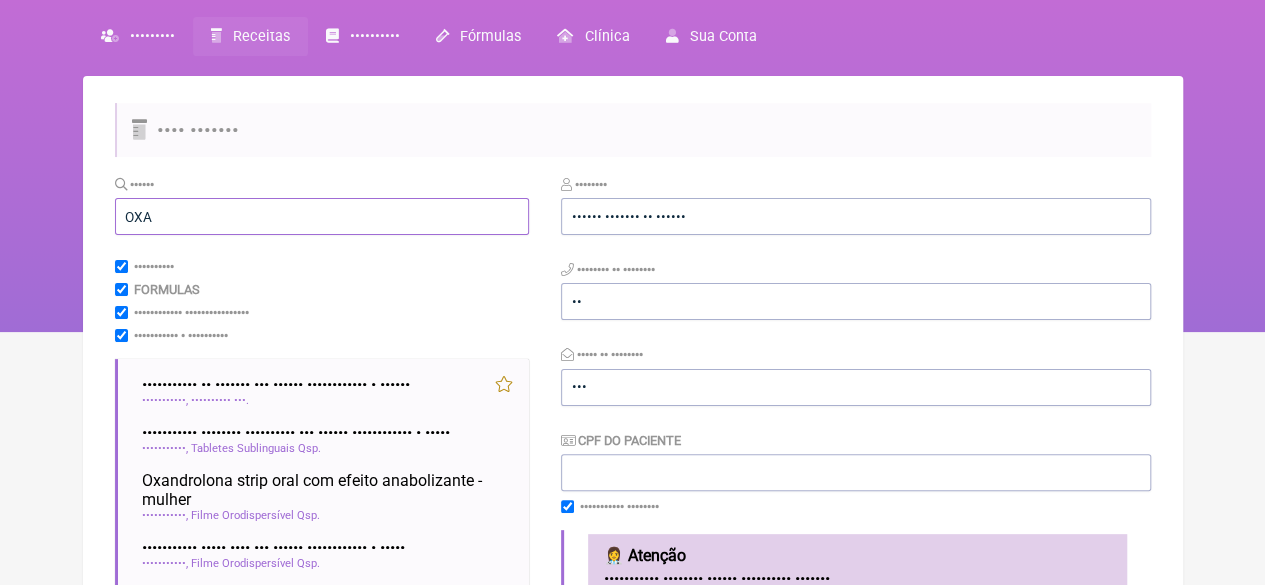 scroll, scrollTop: 100, scrollLeft: 0, axis: vertical 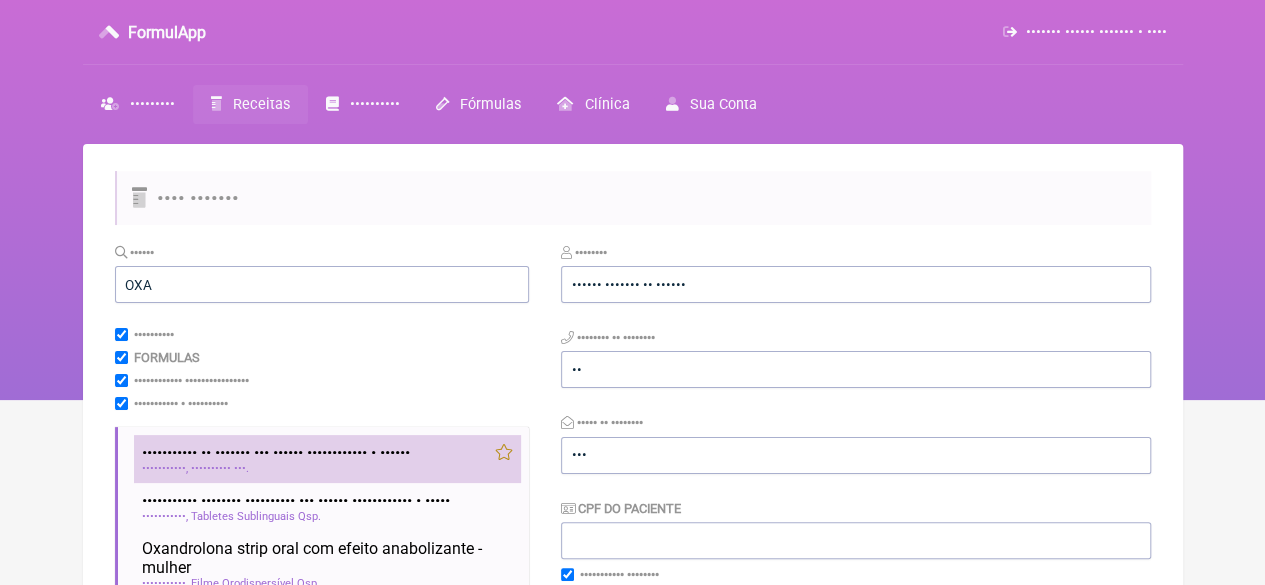 click on "••••••••••• •• ••••••• ••• •••••• •••••••••••• • ••••••" at bounding box center [276, 452] 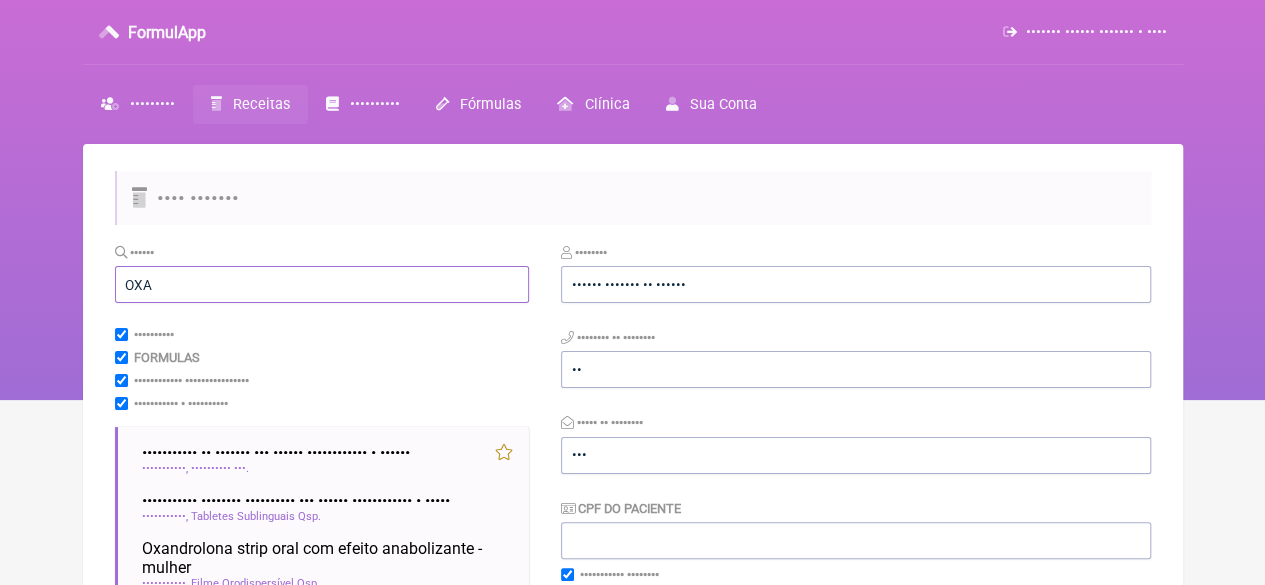 drag, startPoint x: 190, startPoint y: 276, endPoint x: 82, endPoint y: 279, distance: 108.04166 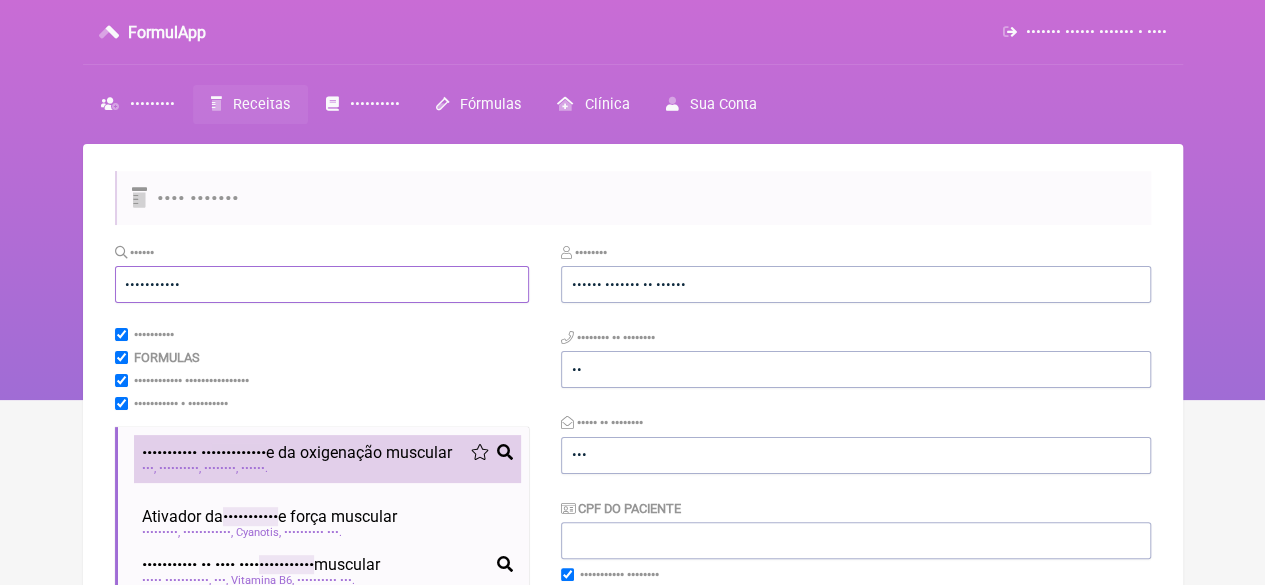 type on "•••••••••••" 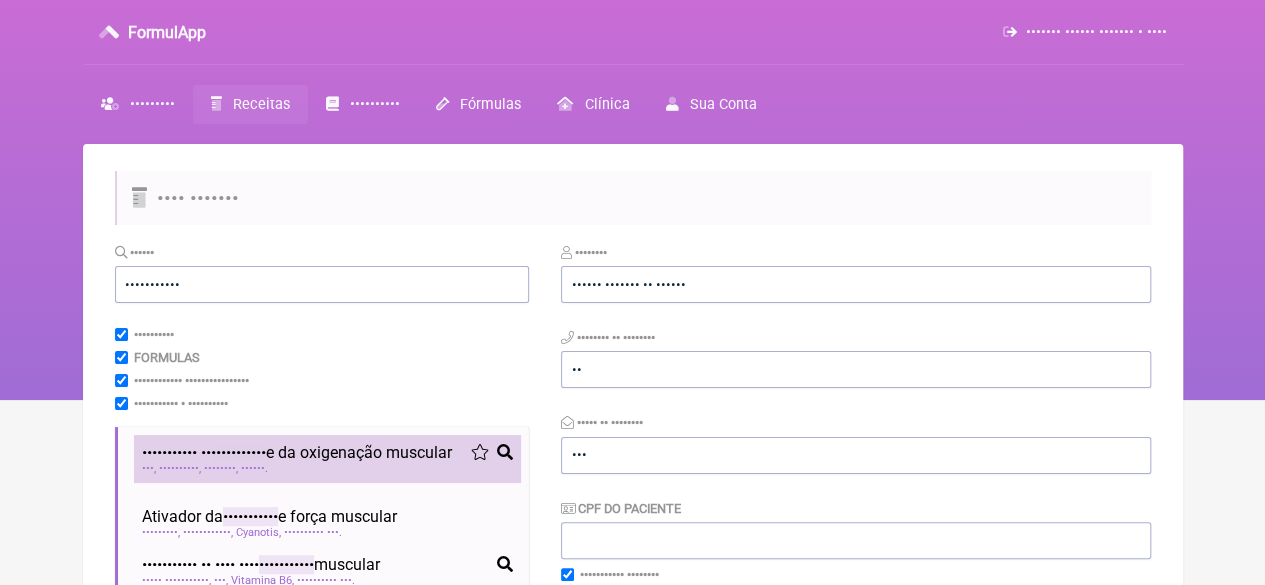 click on "••••••••••• ••  •••••••••••  • •• •••••••••• ••••••••" at bounding box center (297, 452) 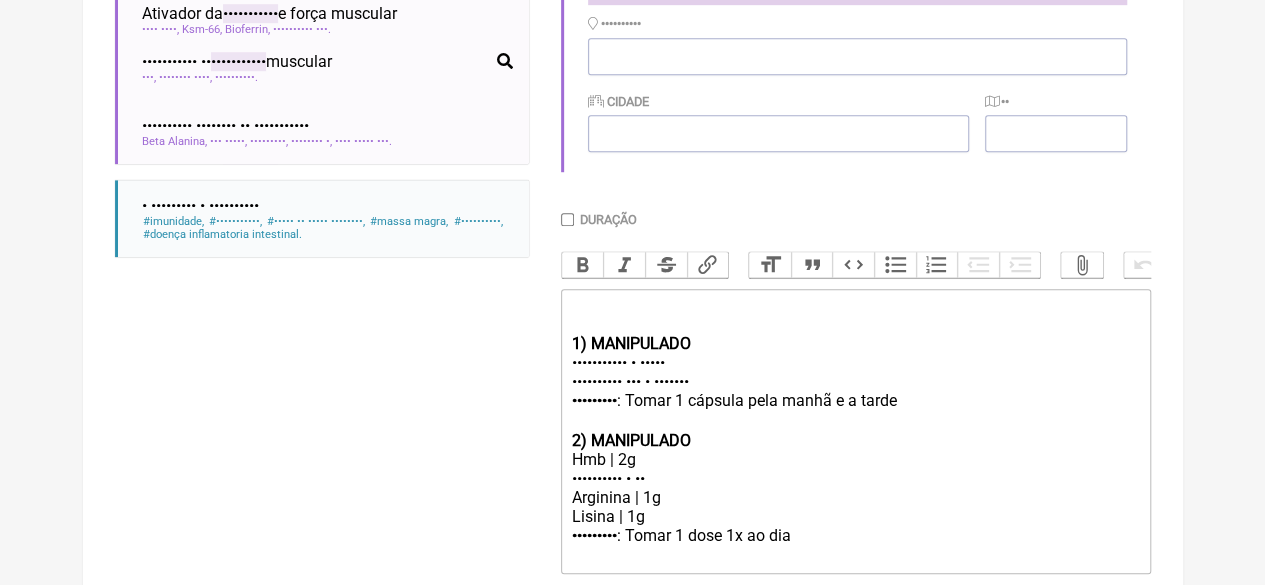 scroll, scrollTop: 670, scrollLeft: 0, axis: vertical 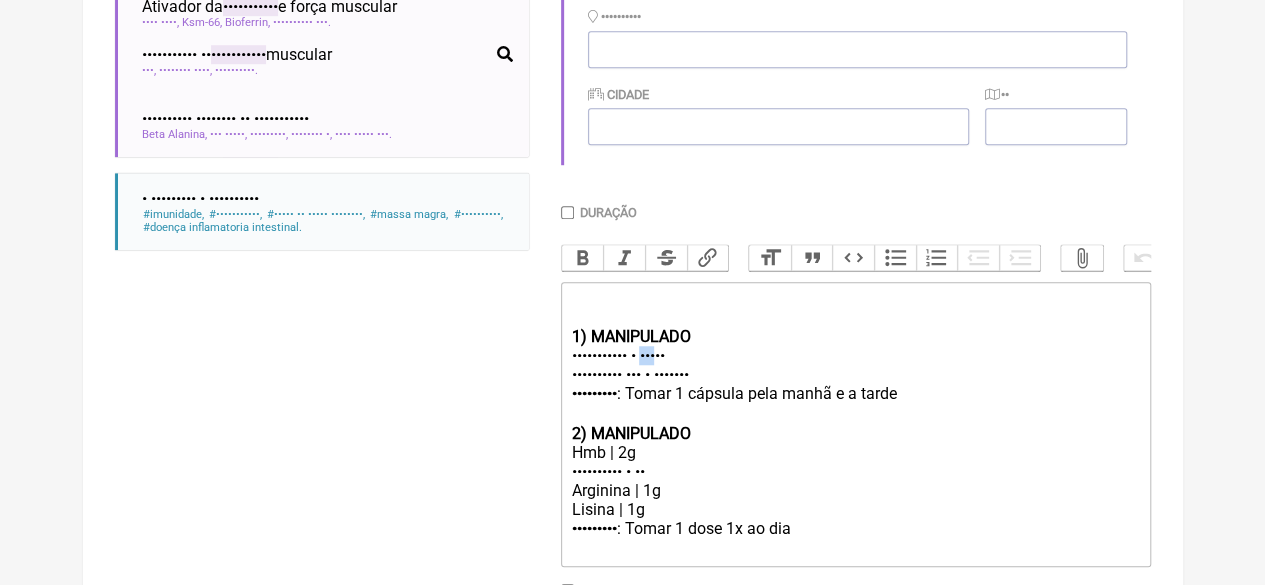 drag, startPoint x: 696, startPoint y: 372, endPoint x: 674, endPoint y: 372, distance: 22 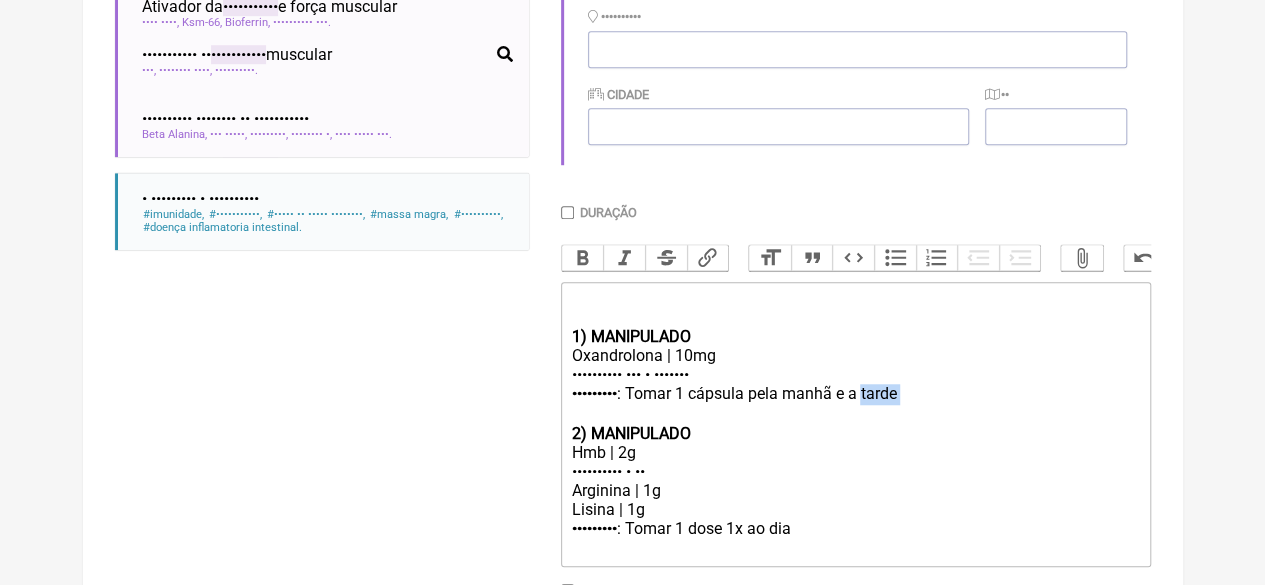 drag, startPoint x: 924, startPoint y: 415, endPoint x: 886, endPoint y: 415, distance: 38 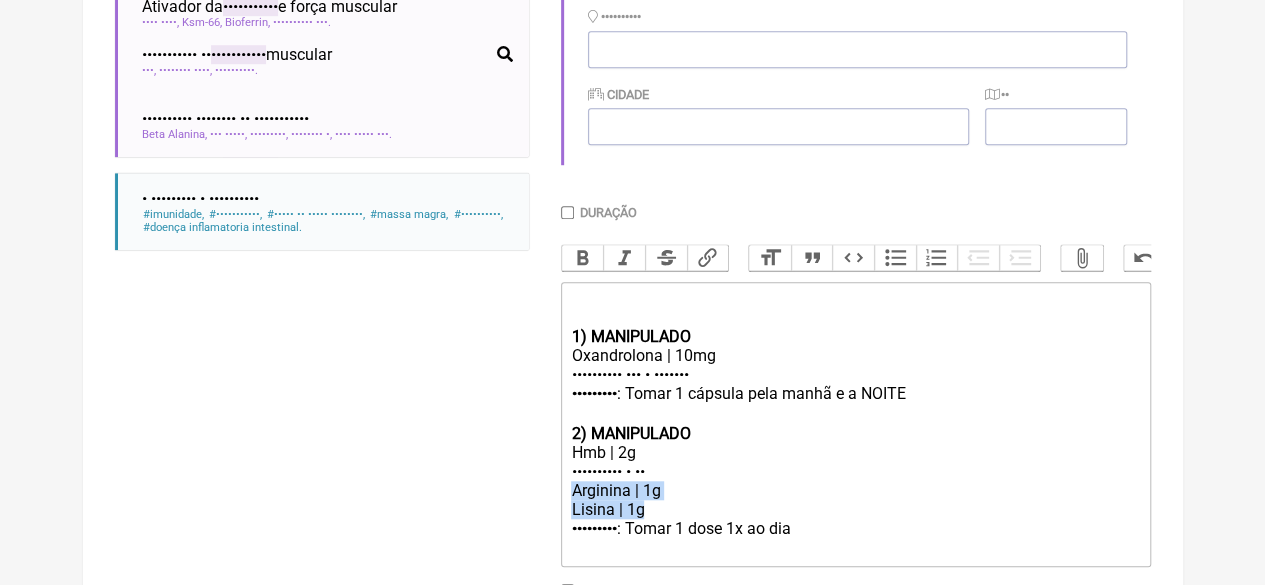 drag, startPoint x: 668, startPoint y: 536, endPoint x: 551, endPoint y: 517, distance: 118.5327 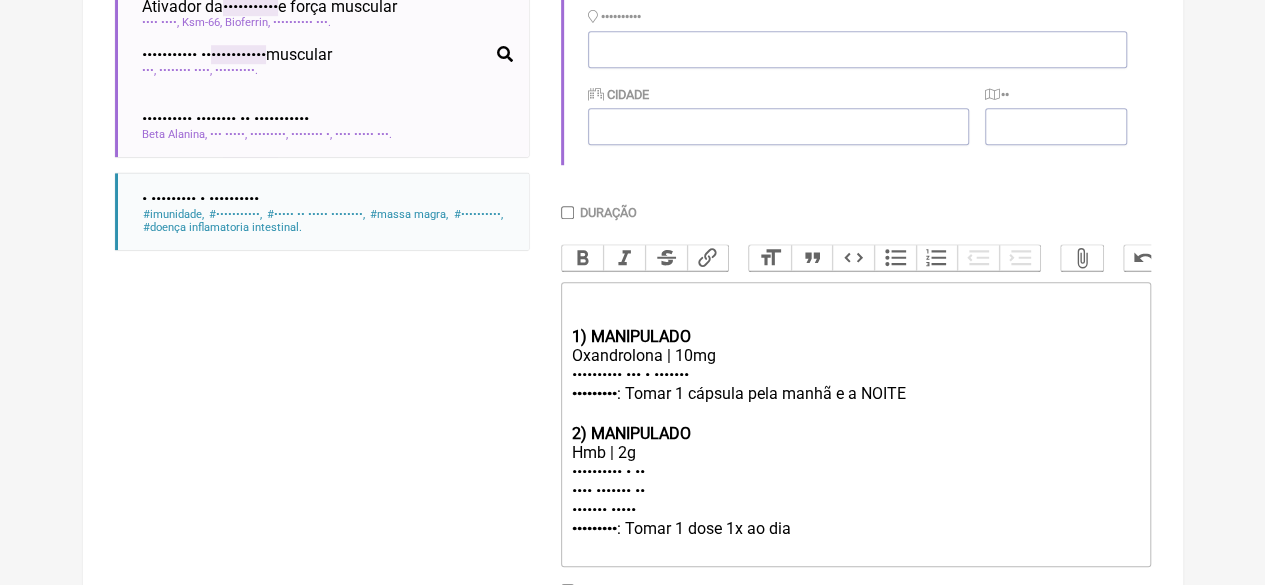 click on "Posologia : Tomar 1 dose 1x ao dia ㅤ" at bounding box center [855, 539] 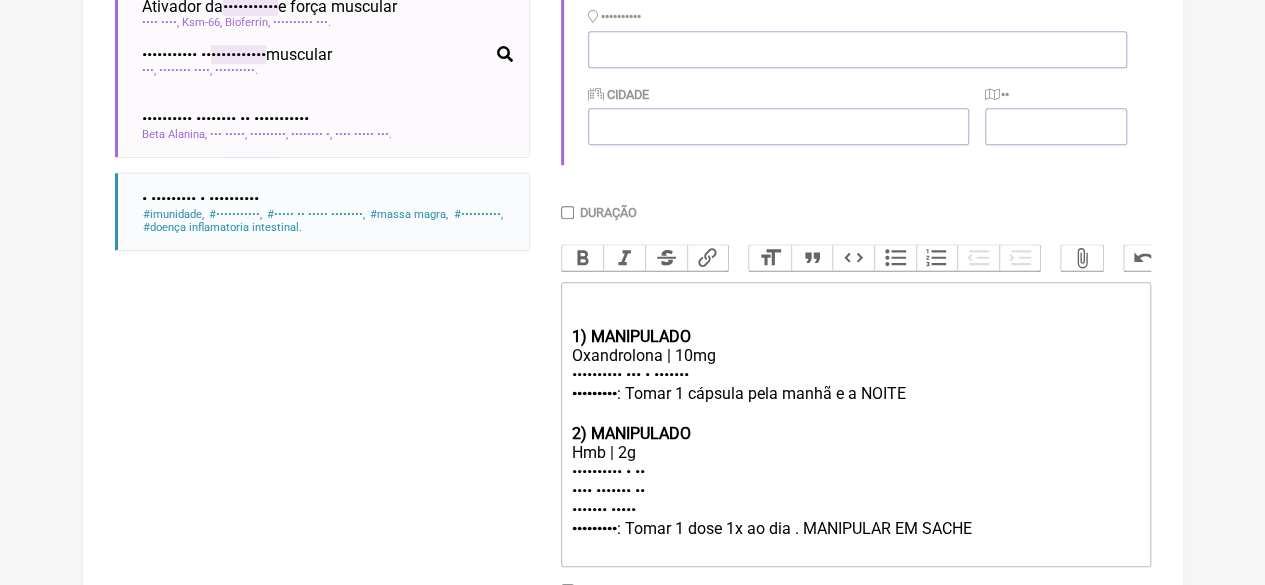 type on "•••••••••••••••••••••••••••••••••• ••••••••••••••••••••••••••••••••••••••••• • ••••••••••••••••••••••••• ••• • ••••••••••••••••••••••••••••••••••••••••••••• ••••• • ••••••• •••• ••••• • • ••••• •••••••••••••••••••••••••••••• ••••••••••••••••••••••••••••••••• • ••••••••••••••••••••••• • ••••••••••••••••• ••••••• ••••••••••••••••••• ••••••••••••••••••••••••••••••••••••••••••••••••• ••••• • •••• •• •• ••• • ••••••••• •• ••••• •••••••••••••••" 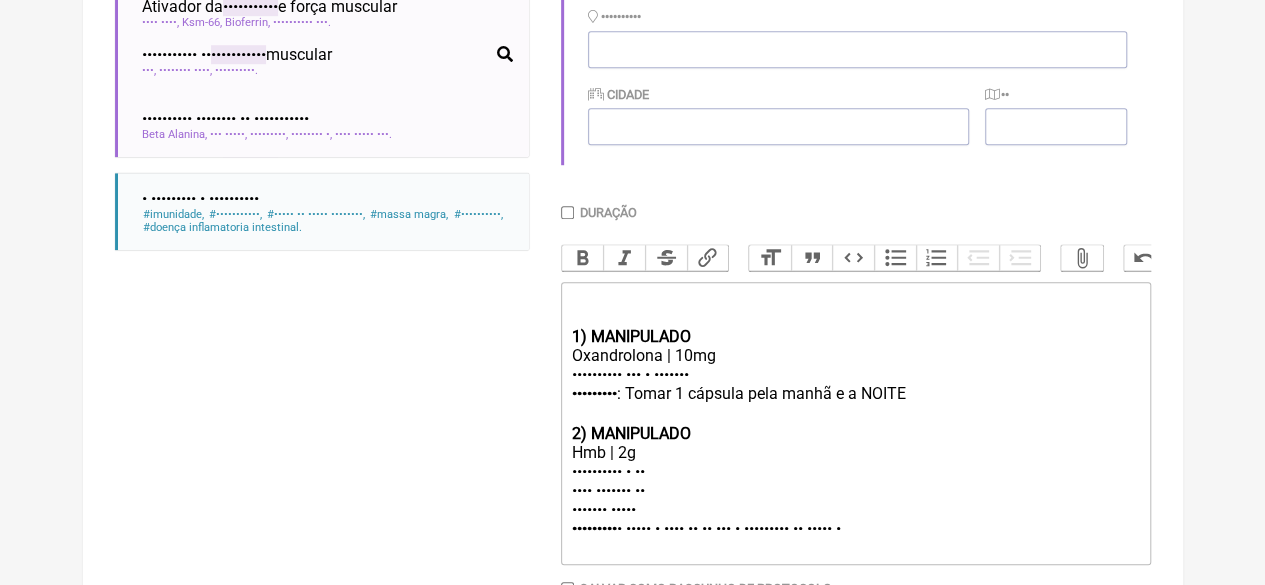 click on "Duração" at bounding box center (567, 212) 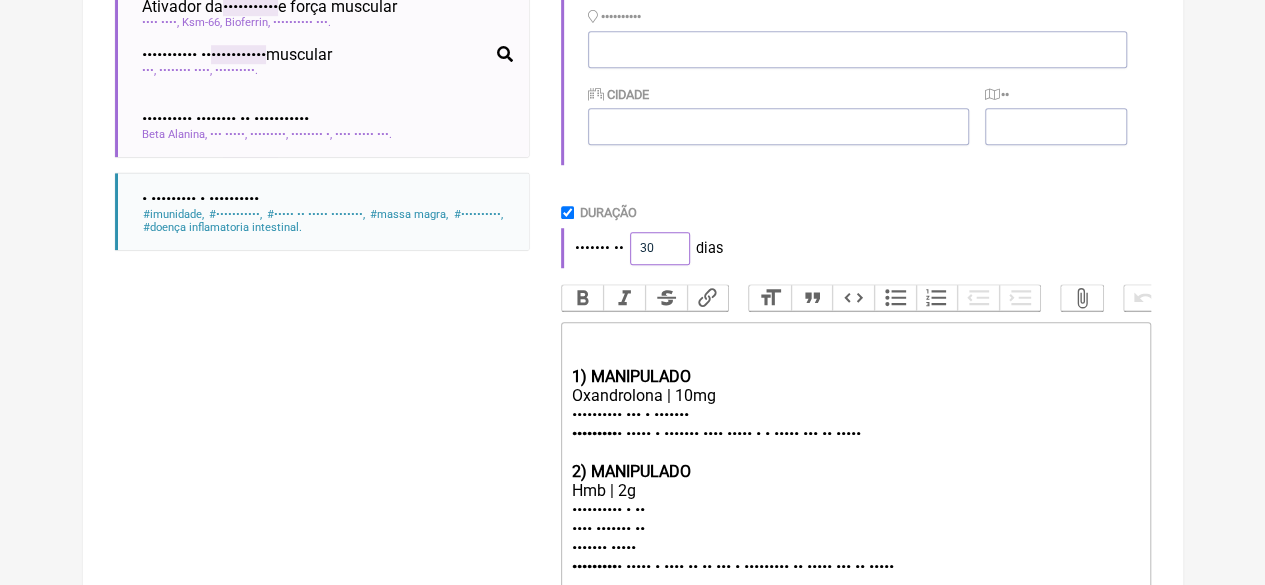 drag, startPoint x: 680, startPoint y: 253, endPoint x: 597, endPoint y: 255, distance: 83.02409 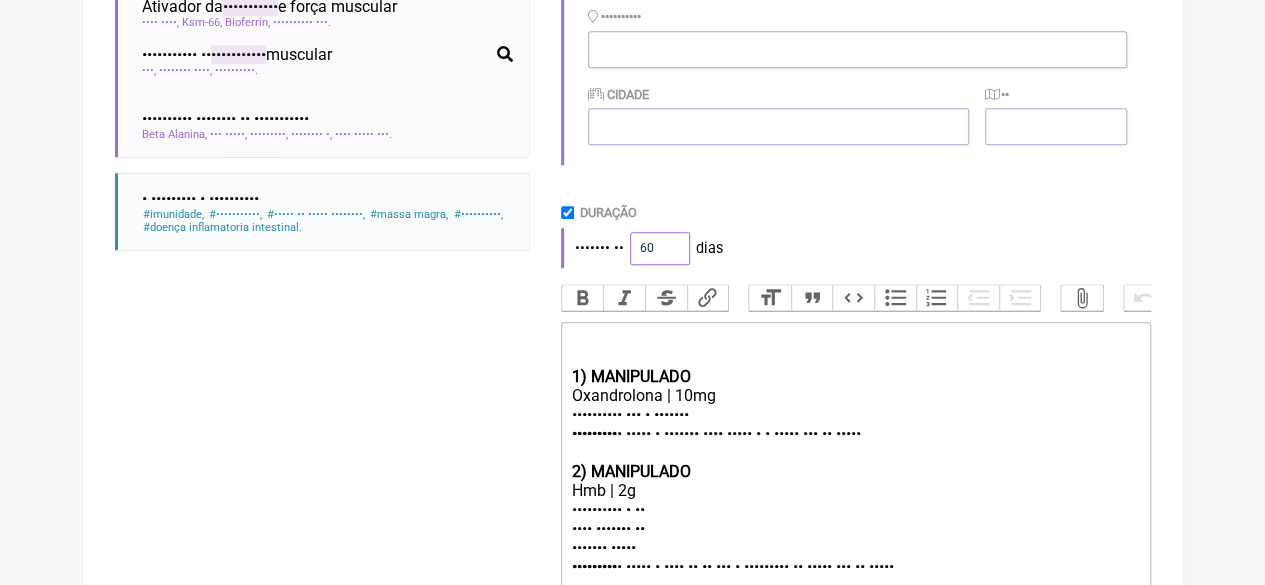 type on "60" 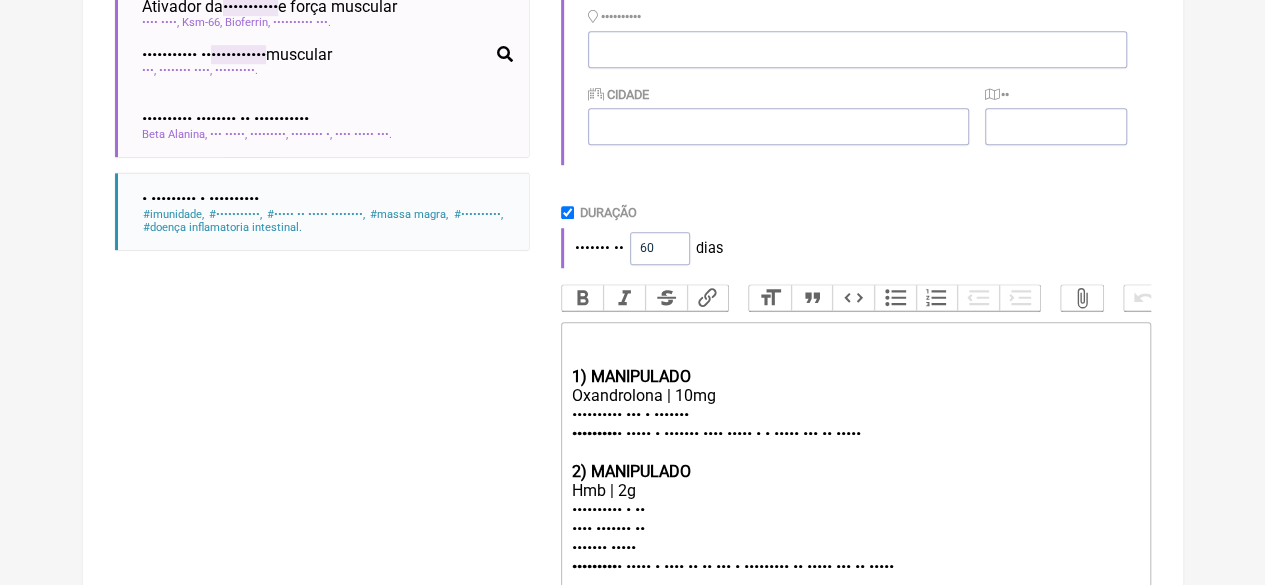 scroll, scrollTop: 851, scrollLeft: 0, axis: vertical 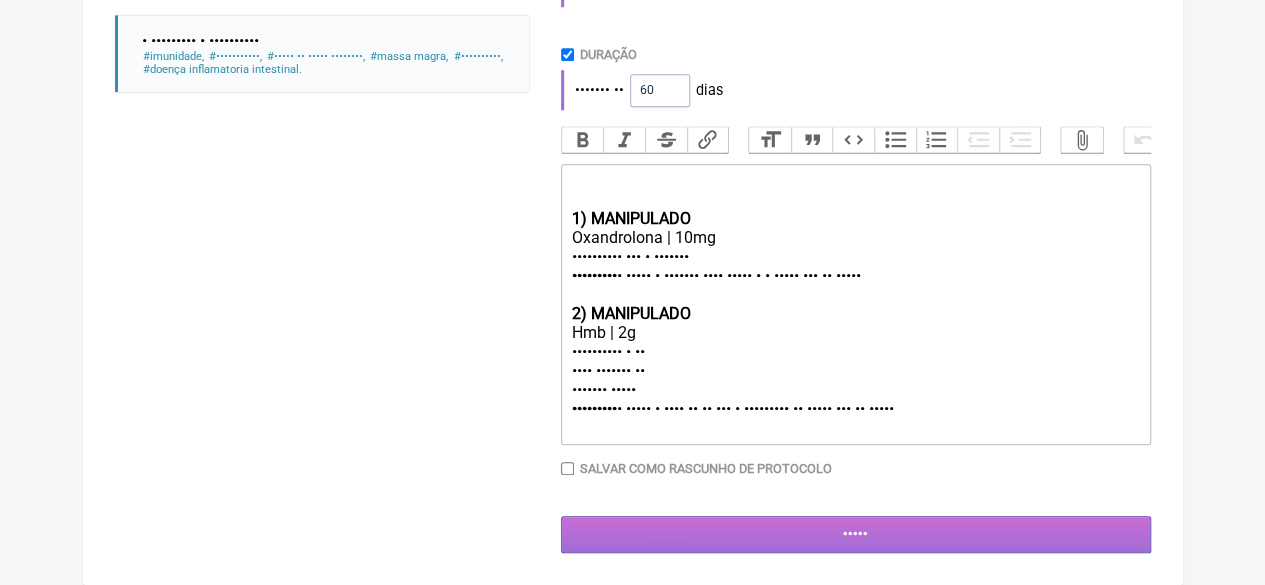 click on "•••••" at bounding box center (856, 534) 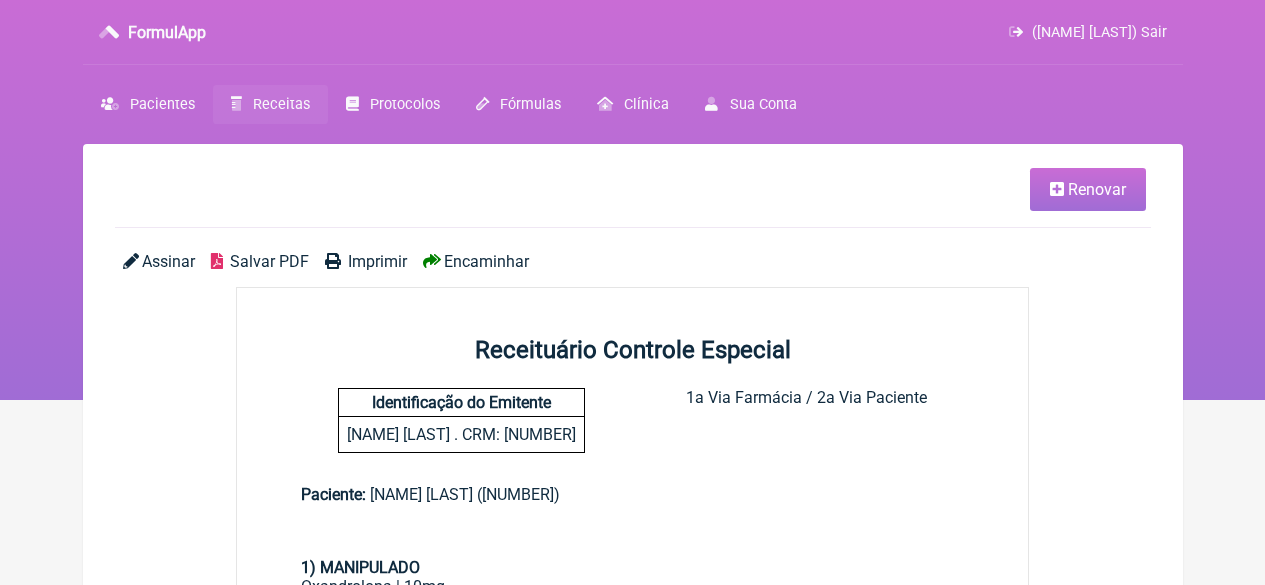 scroll, scrollTop: 0, scrollLeft: 0, axis: both 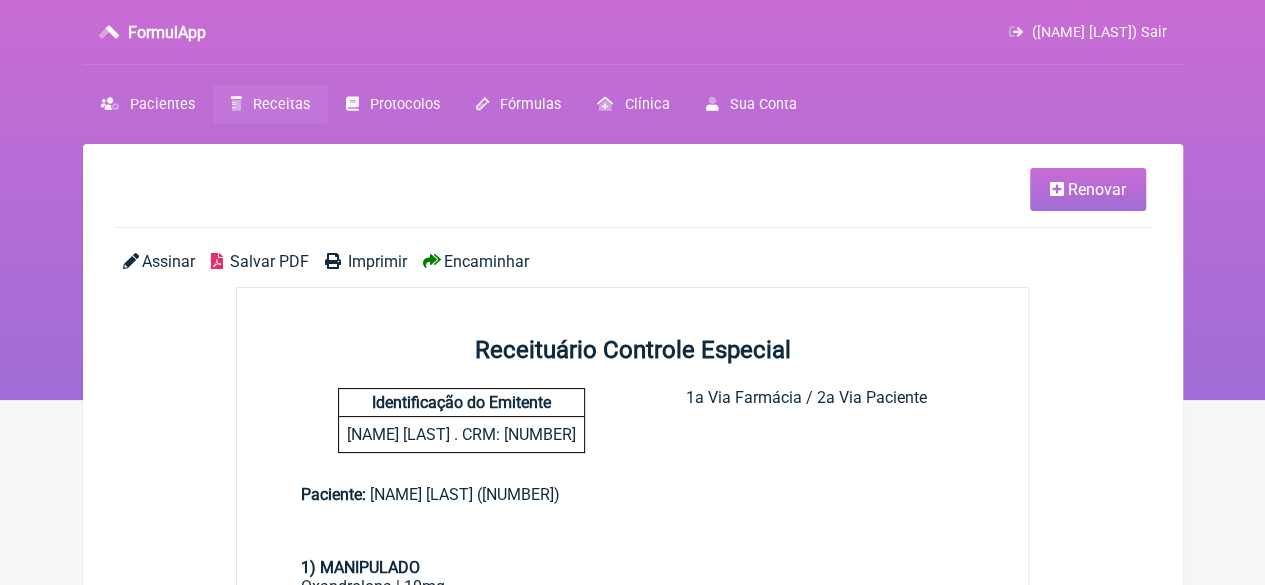 click on "Imprimir" at bounding box center (377, 261) 